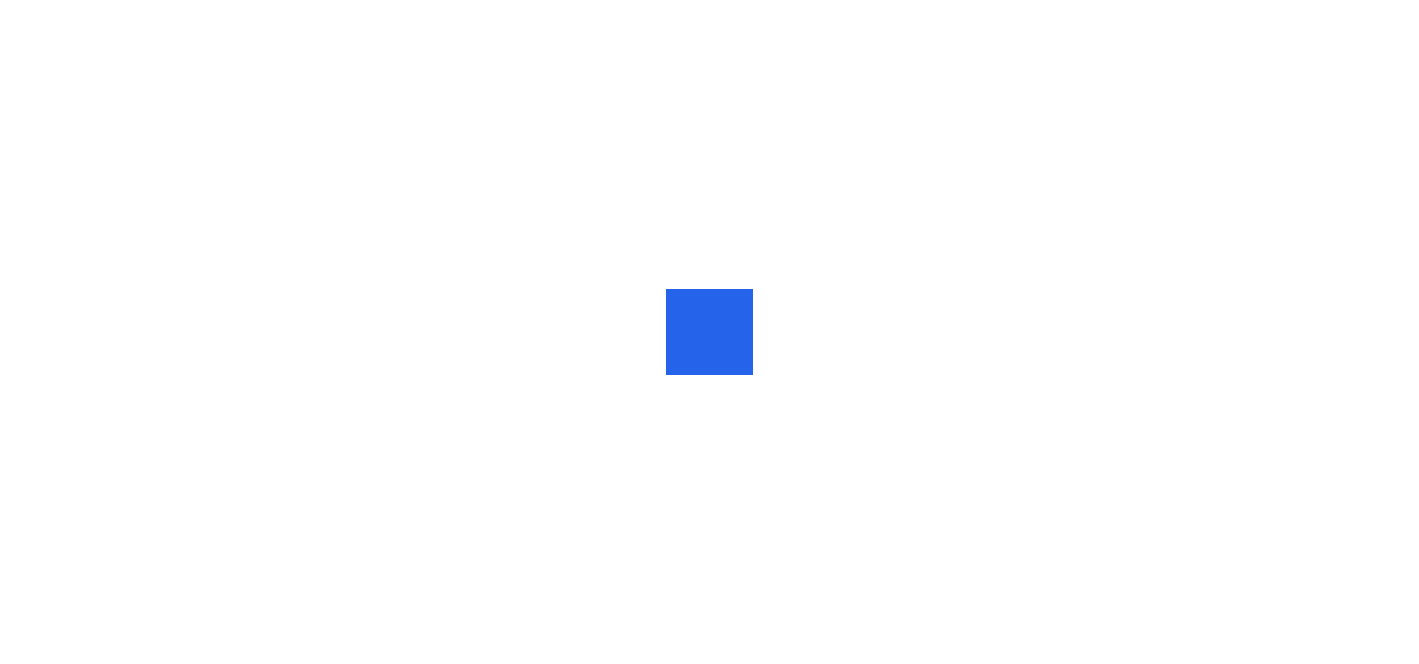 scroll, scrollTop: 0, scrollLeft: 0, axis: both 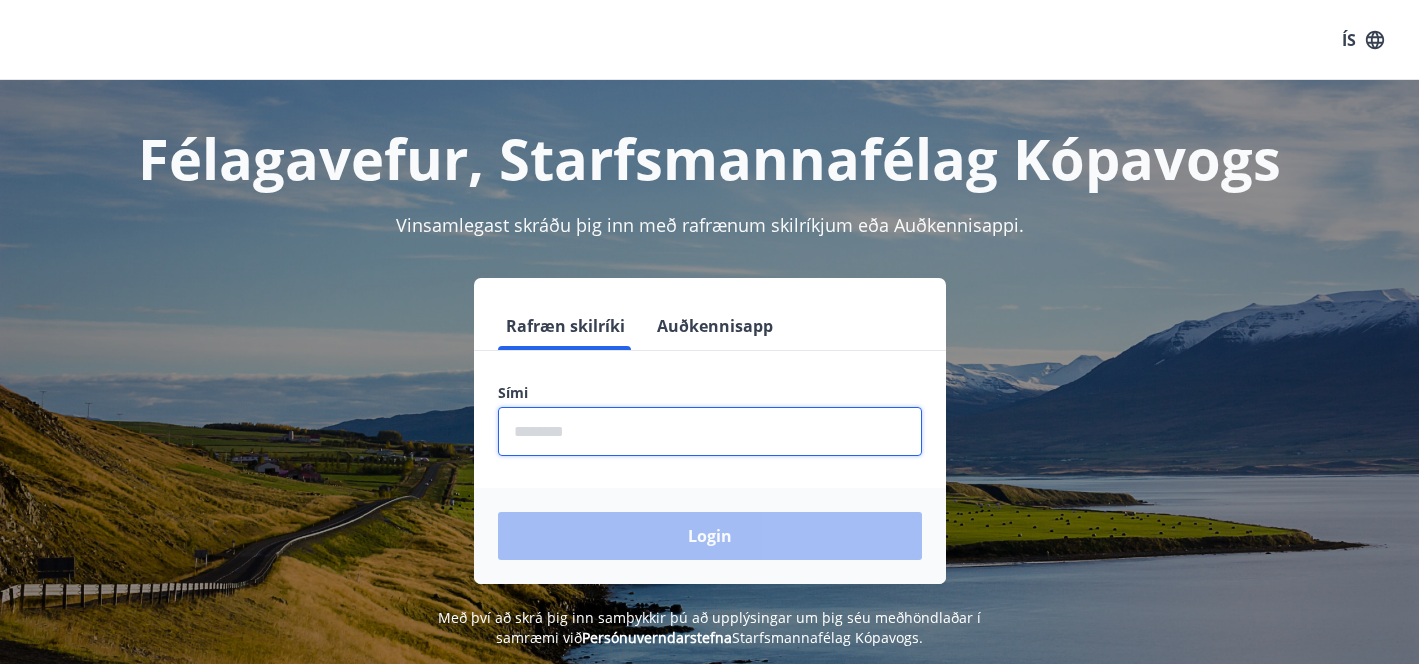 click at bounding box center [710, 431] 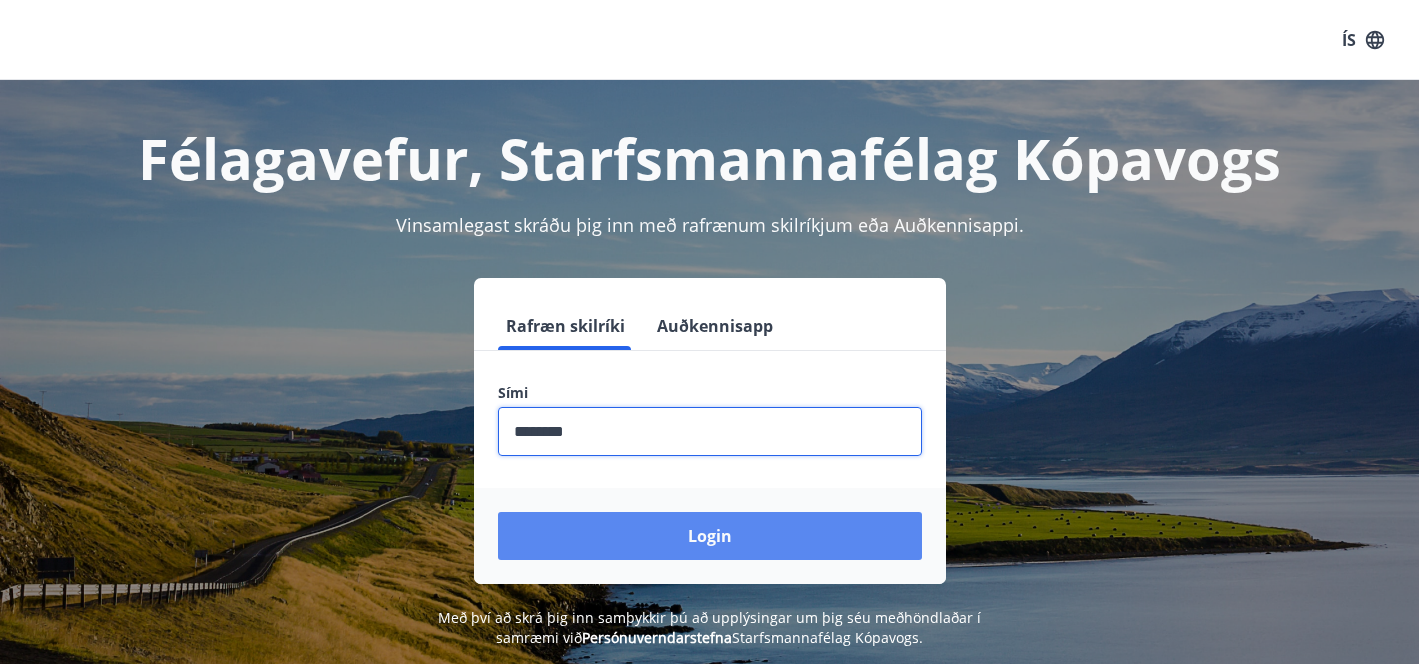 click on "Login" at bounding box center (710, 536) 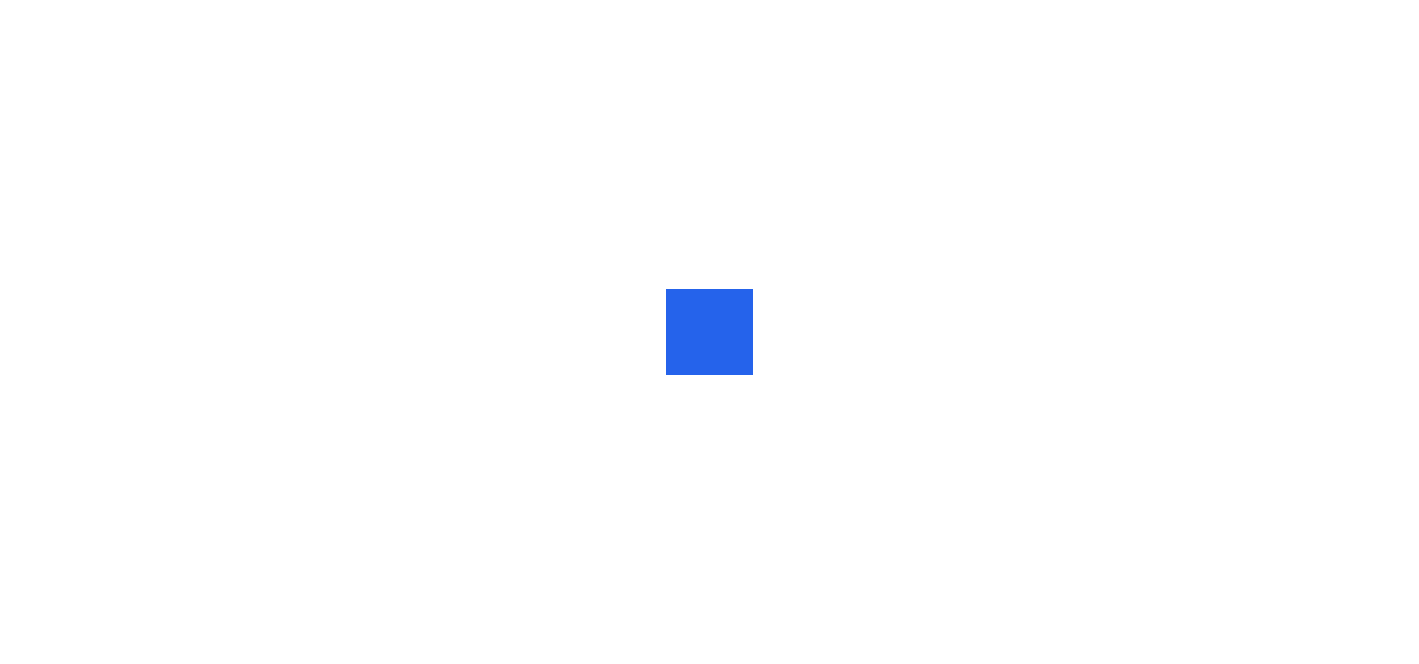 scroll, scrollTop: 0, scrollLeft: 0, axis: both 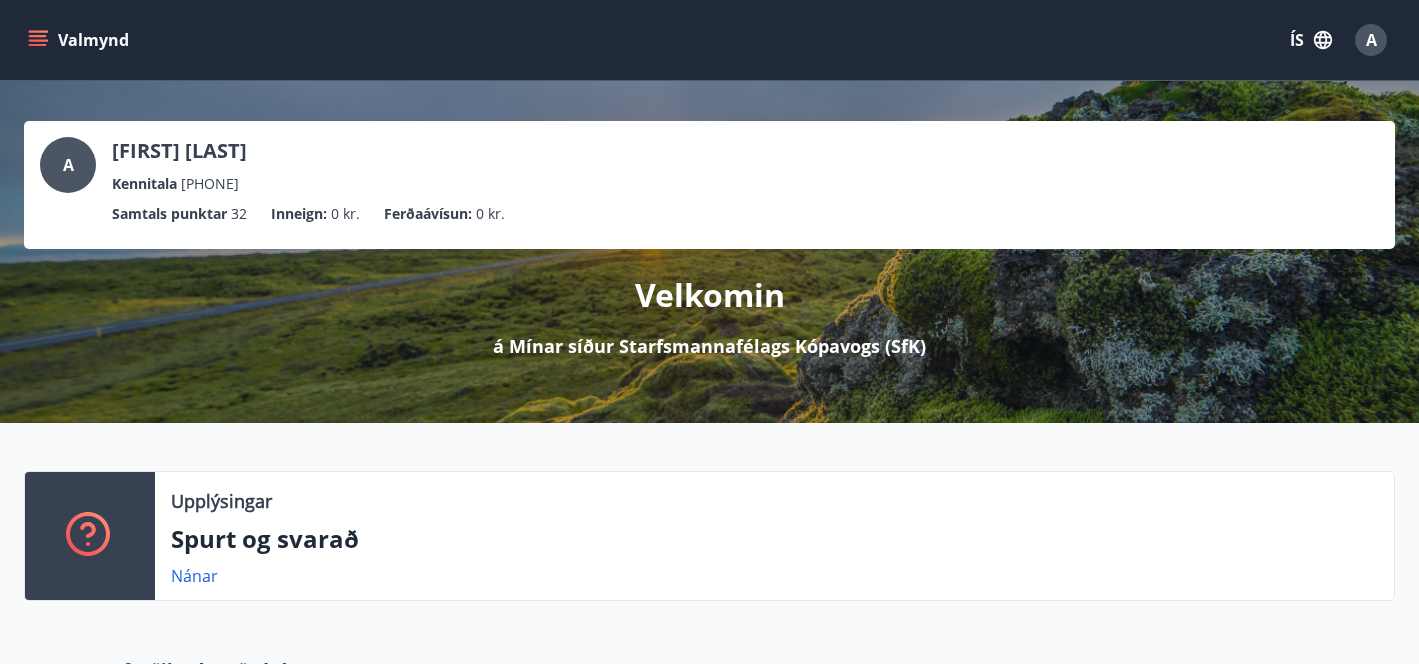 click at bounding box center (38, 40) 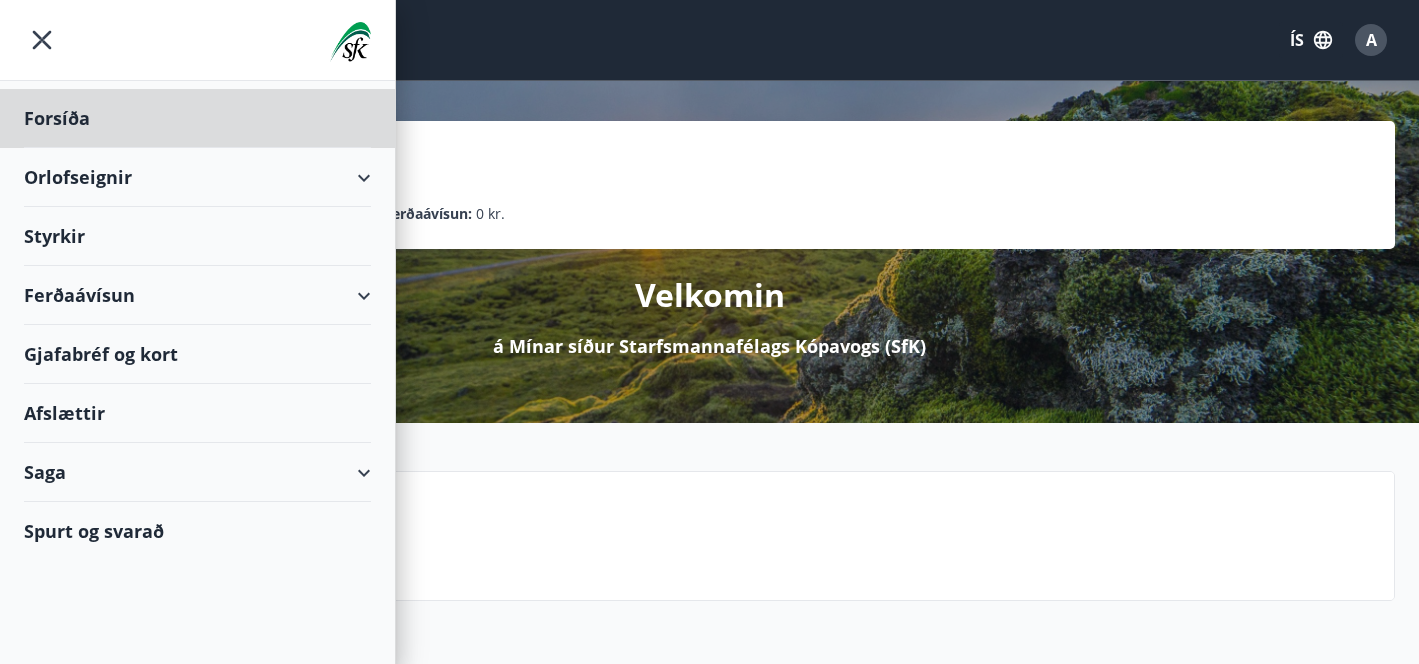 click on "Styrkir" at bounding box center (197, 118) 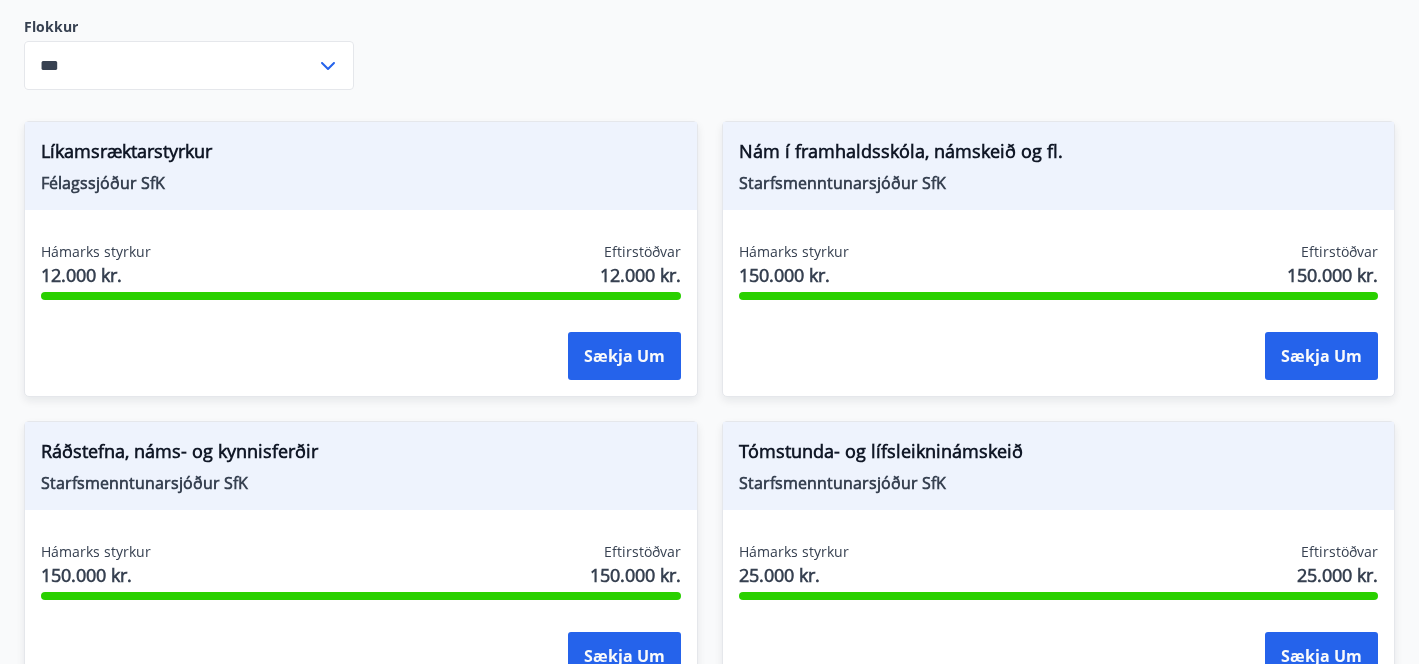 scroll, scrollTop: 303, scrollLeft: 0, axis: vertical 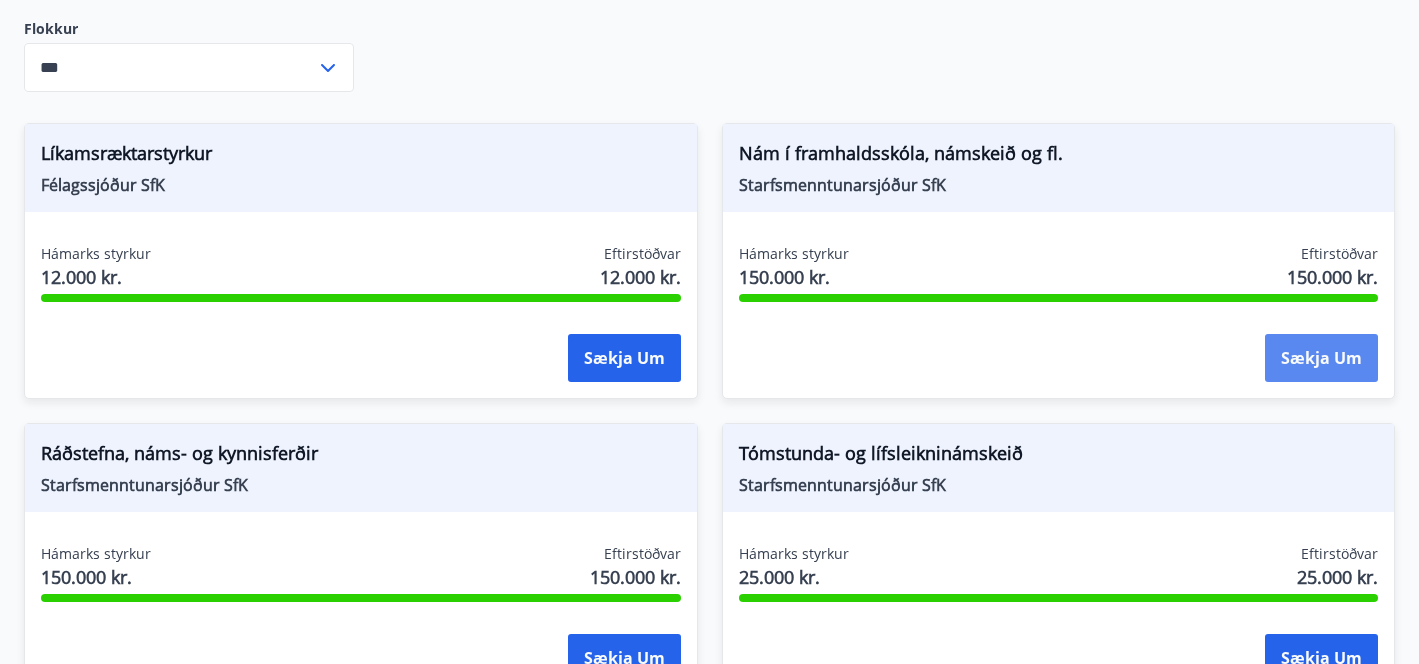 click on "Sækja um" at bounding box center (624, 358) 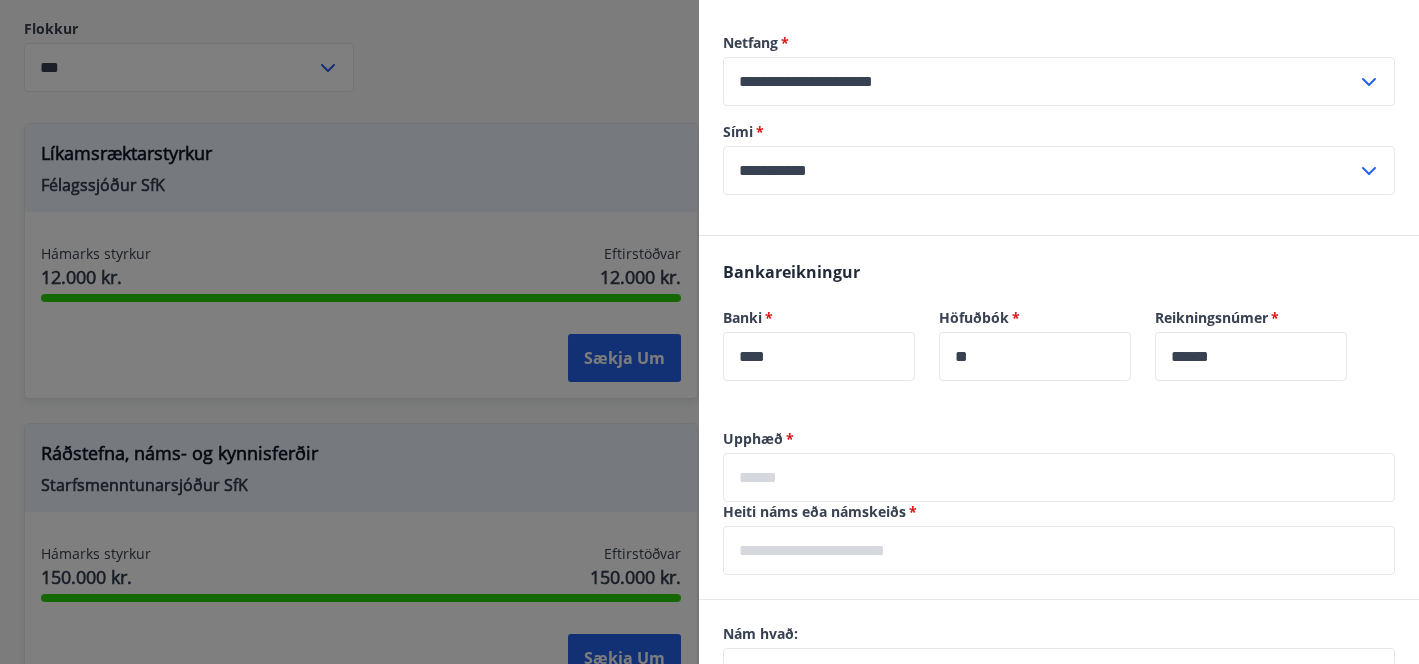 scroll, scrollTop: 940, scrollLeft: 0, axis: vertical 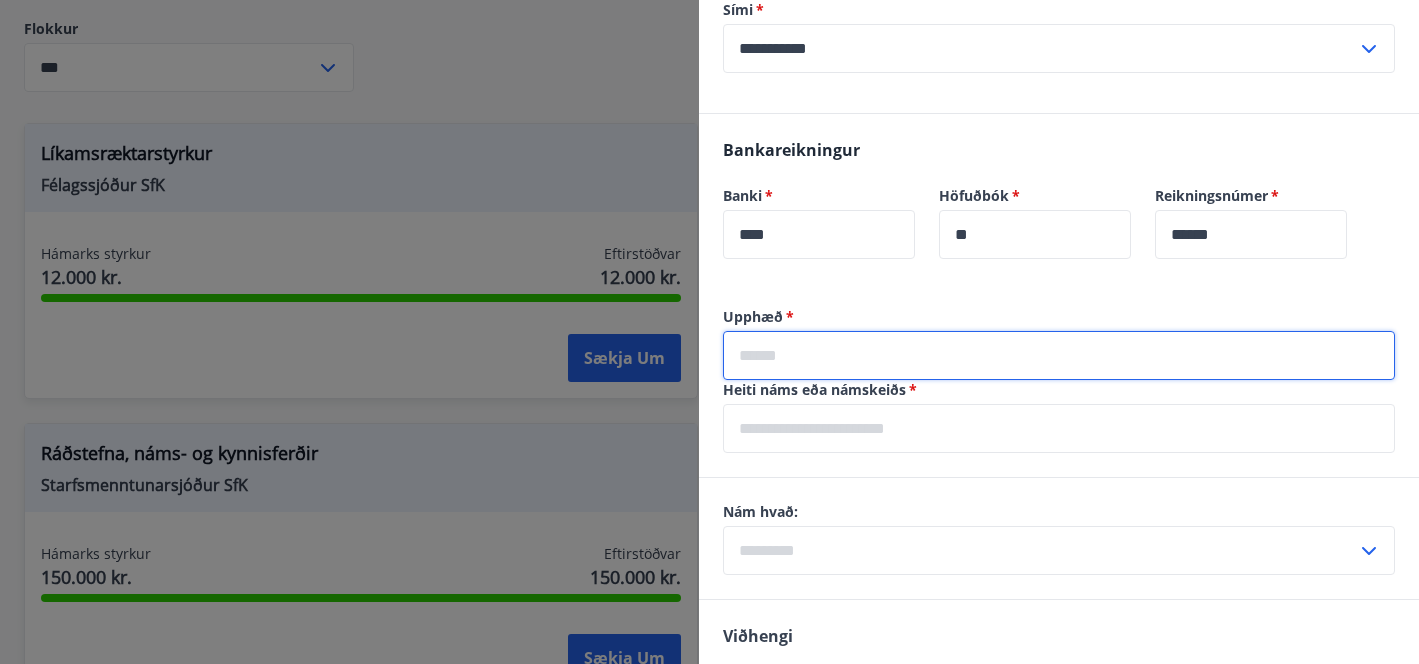 click at bounding box center (1059, 355) 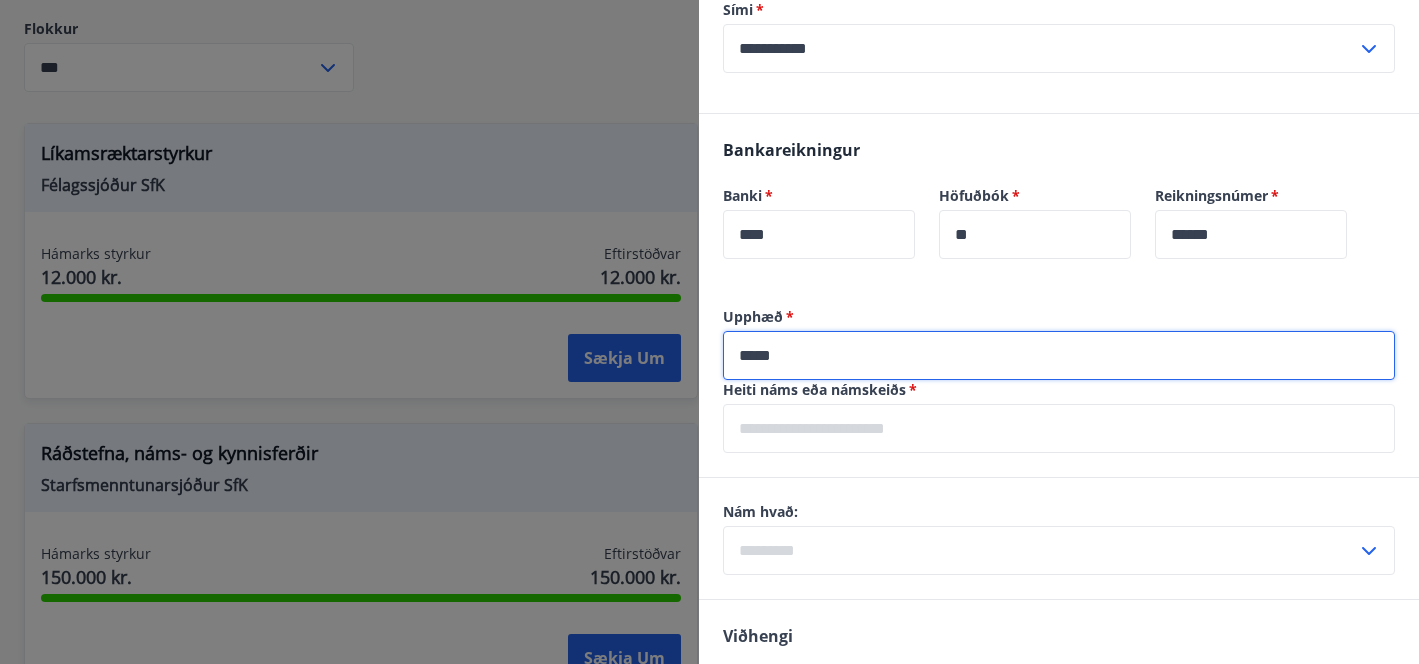 type on "*****" 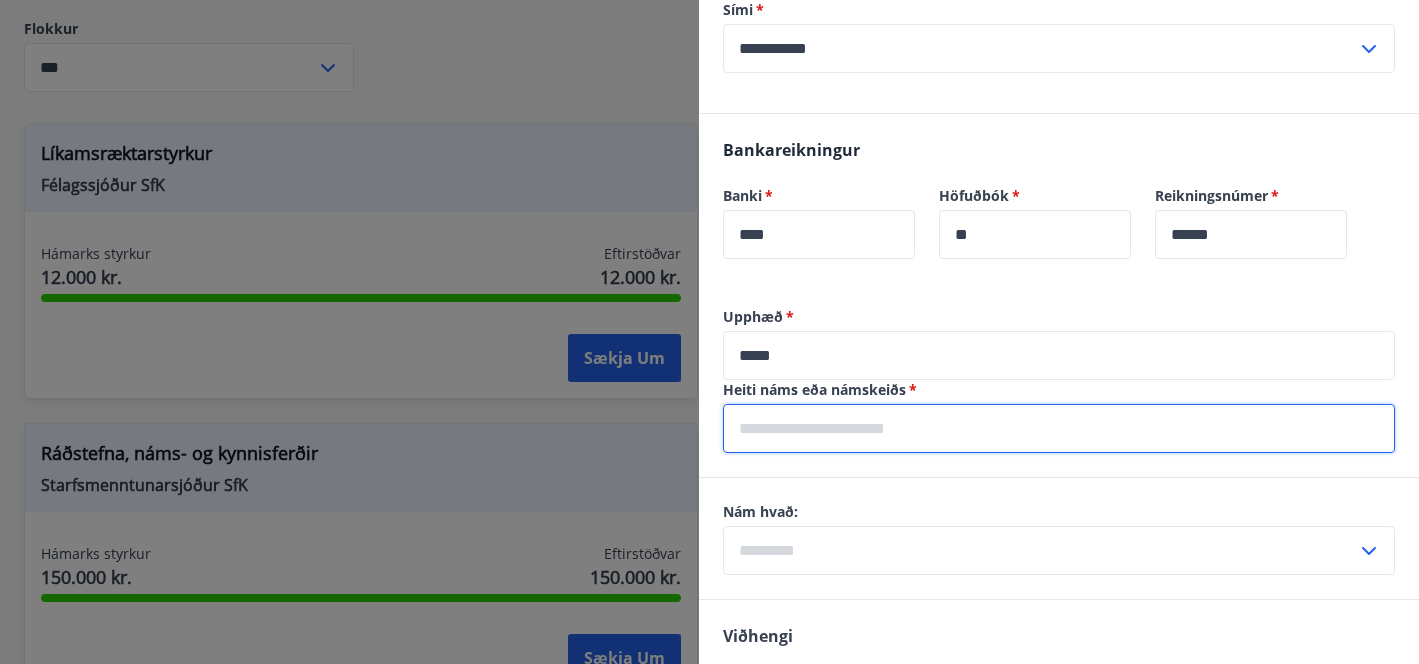 click at bounding box center (1059, 428) 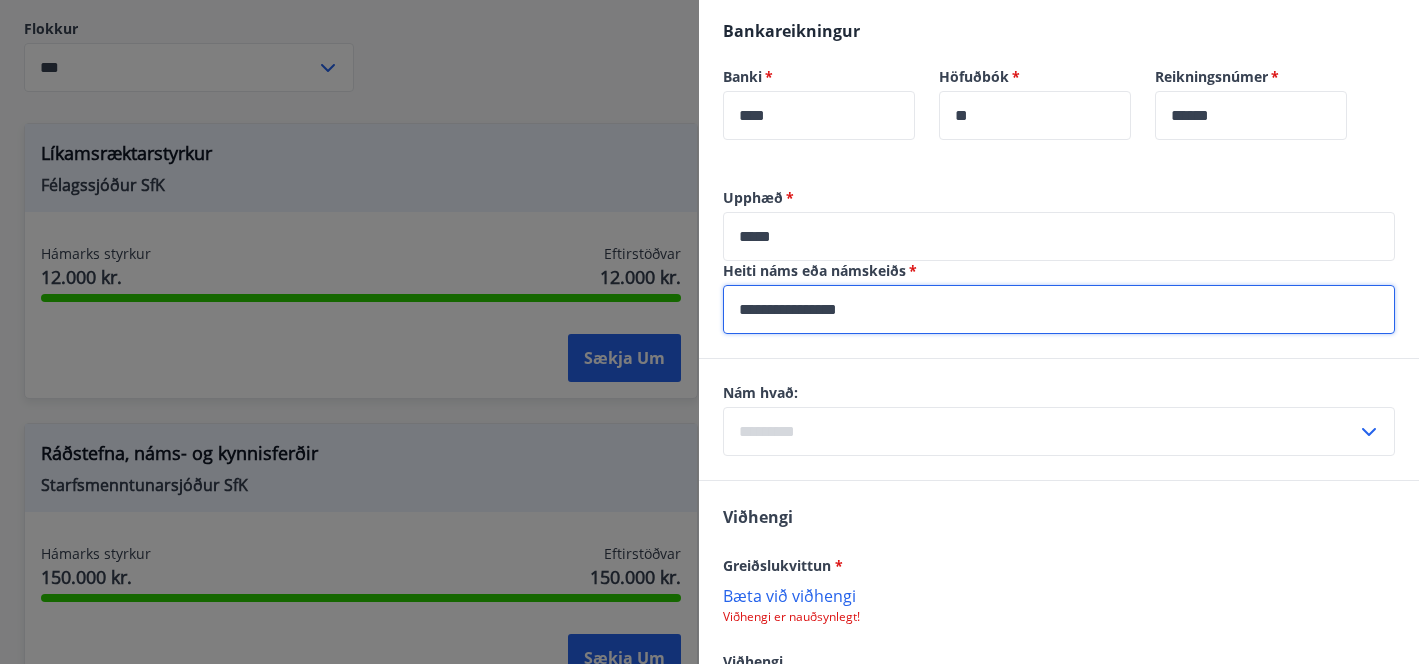 scroll, scrollTop: 1060, scrollLeft: 0, axis: vertical 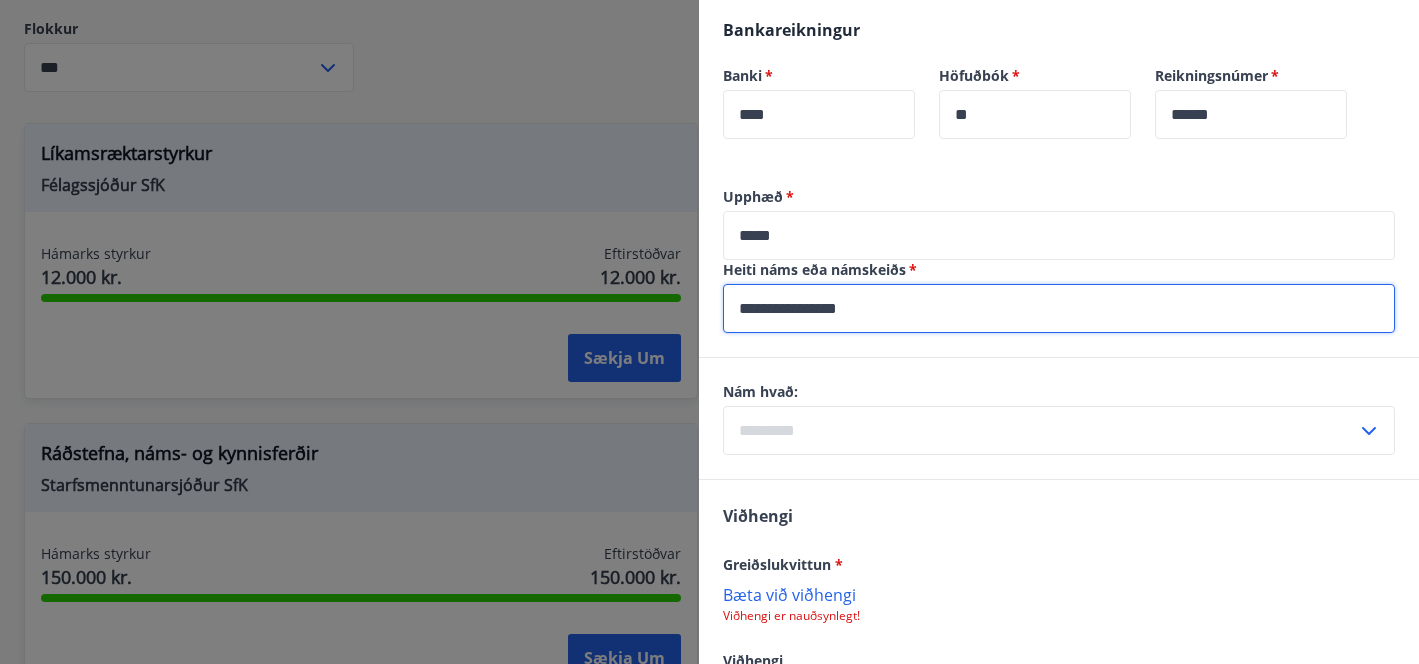 type on "**********" 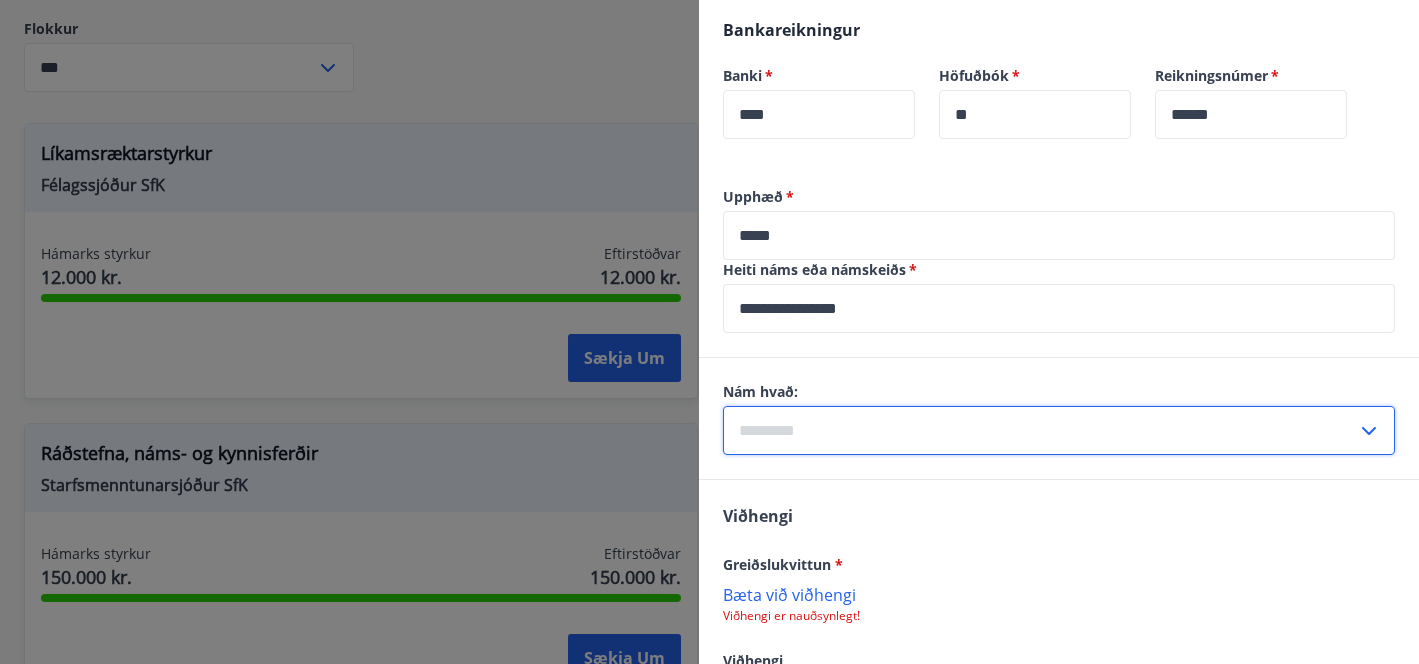 click at bounding box center [1040, 430] 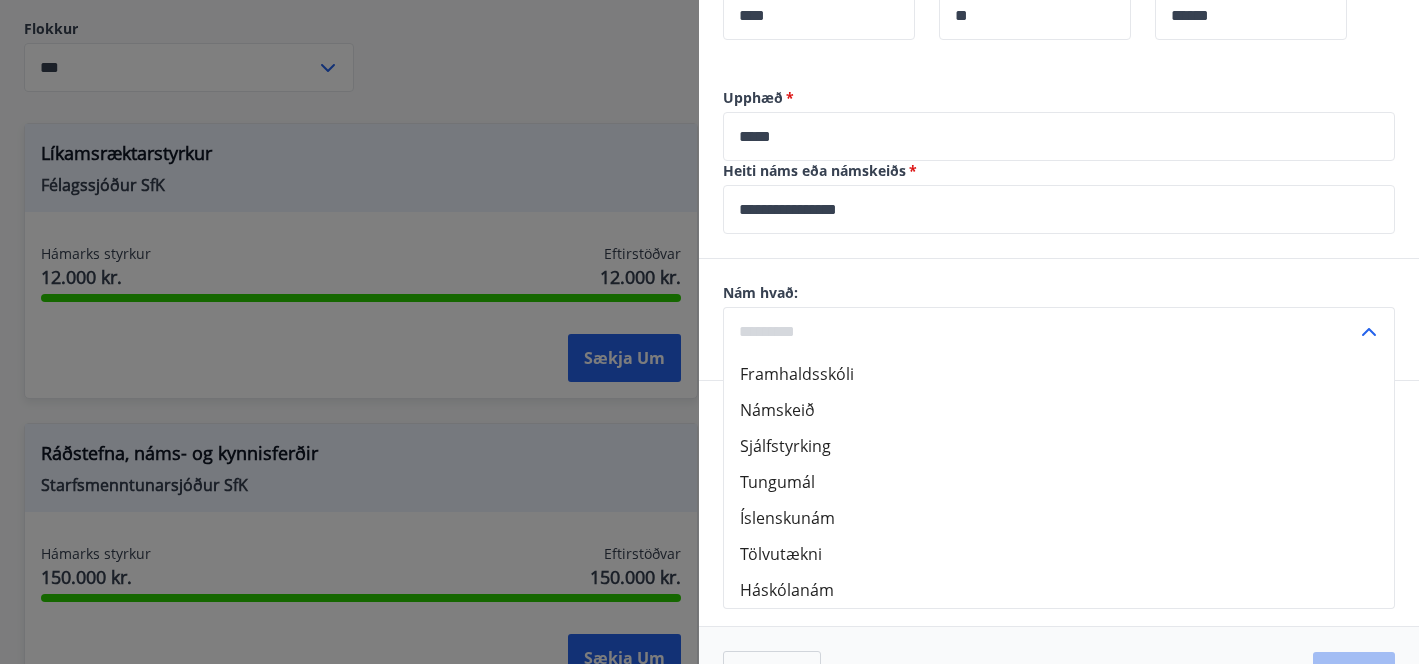 scroll, scrollTop: 1167, scrollLeft: 0, axis: vertical 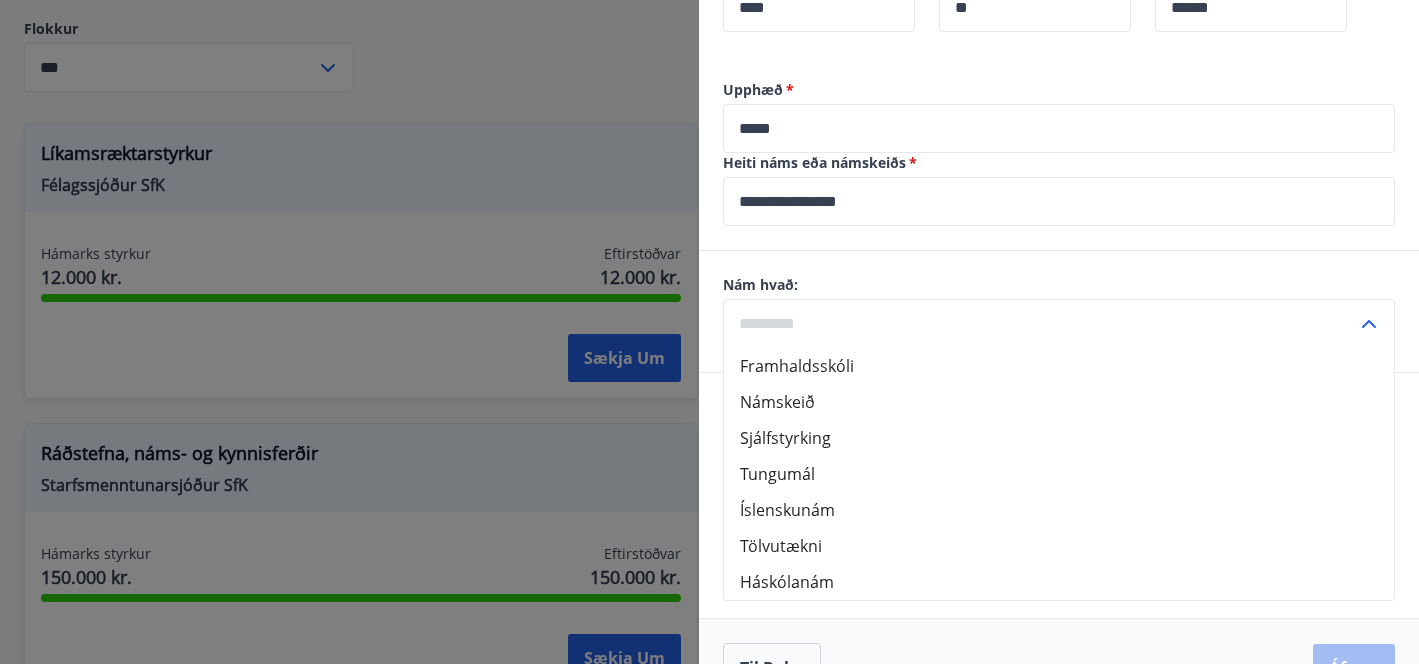 click on "Háskólanám" at bounding box center (1059, 582) 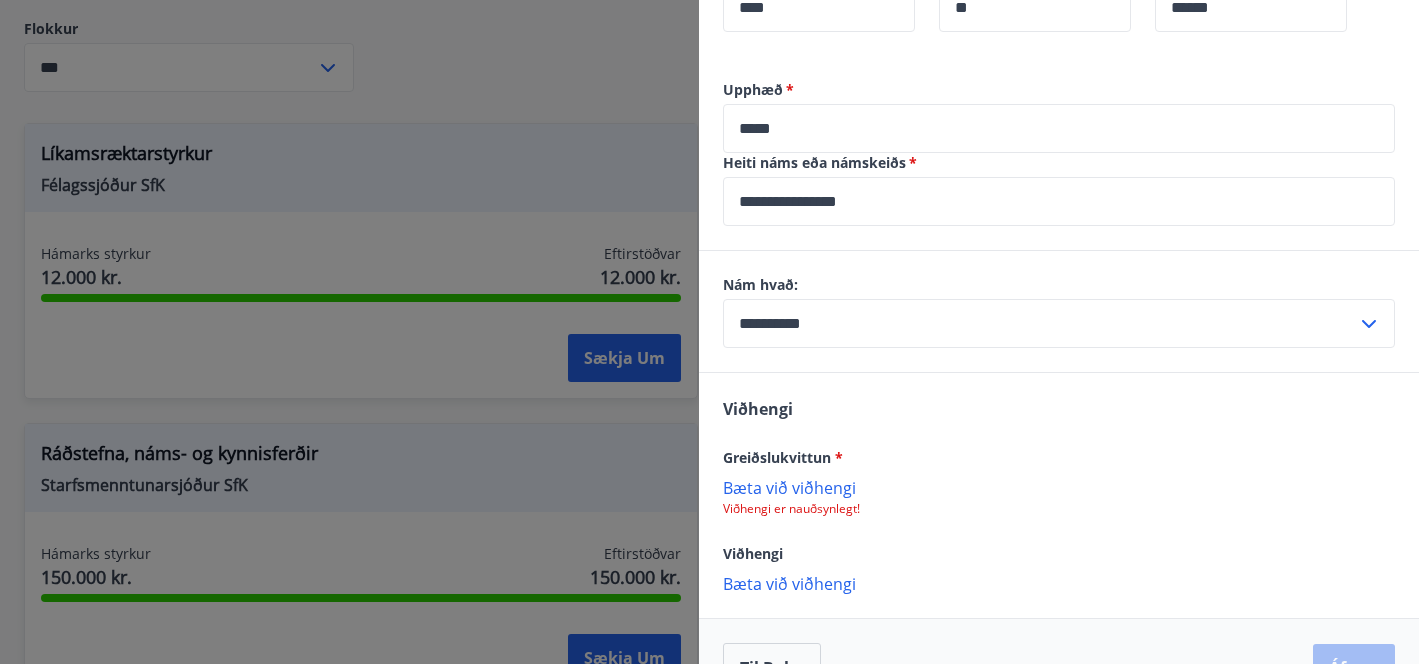scroll, scrollTop: 1220, scrollLeft: 0, axis: vertical 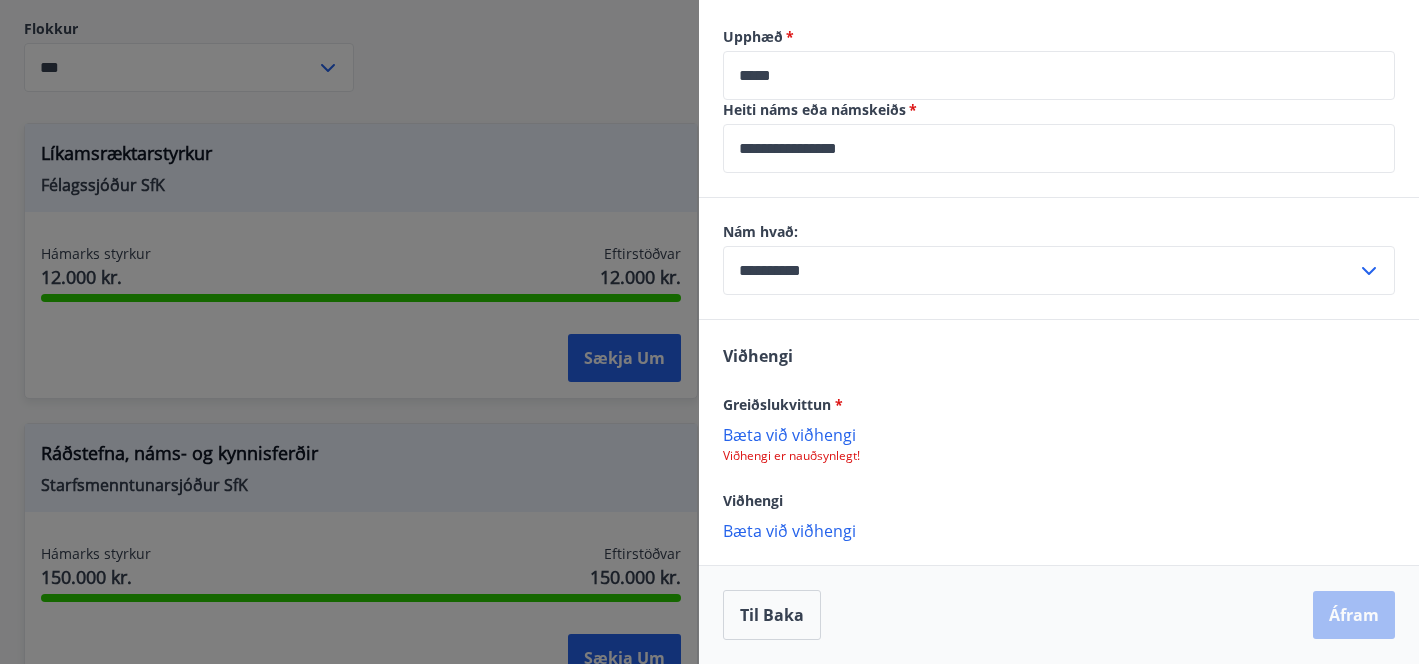 click on "Bæta við viðhengi" at bounding box center (1059, 434) 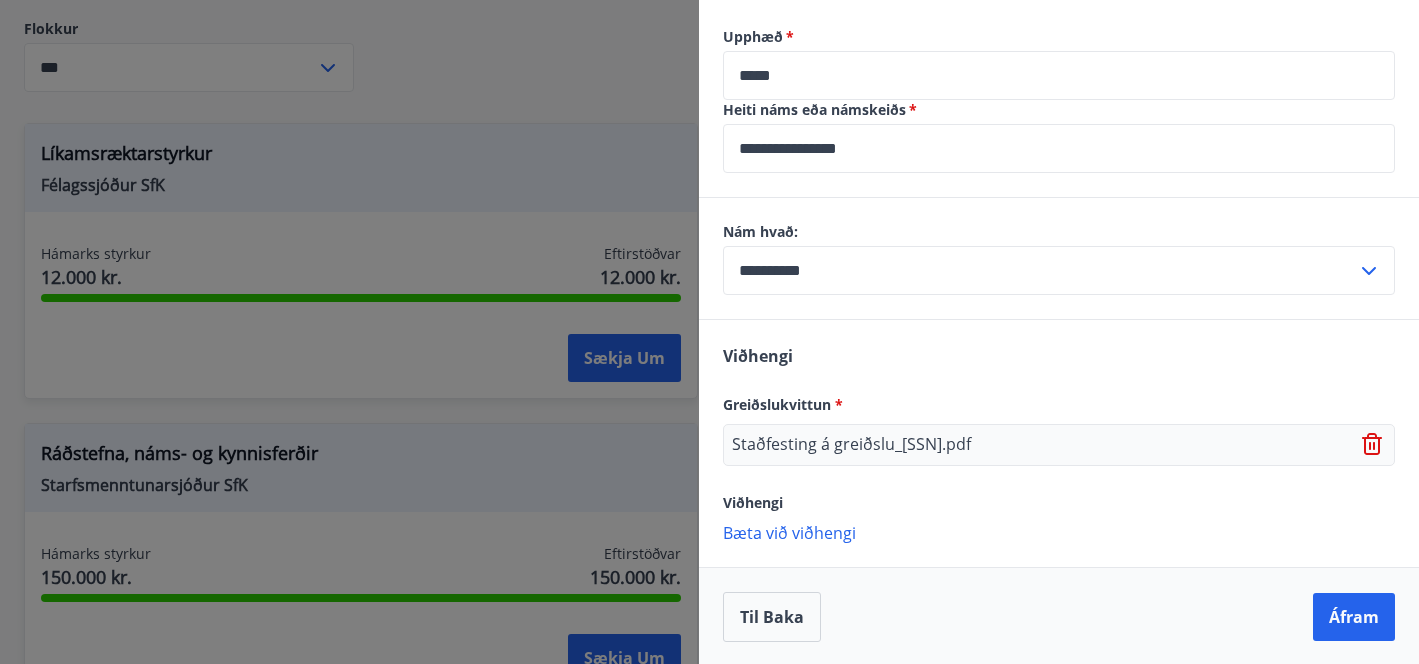 scroll, scrollTop: 1222, scrollLeft: 0, axis: vertical 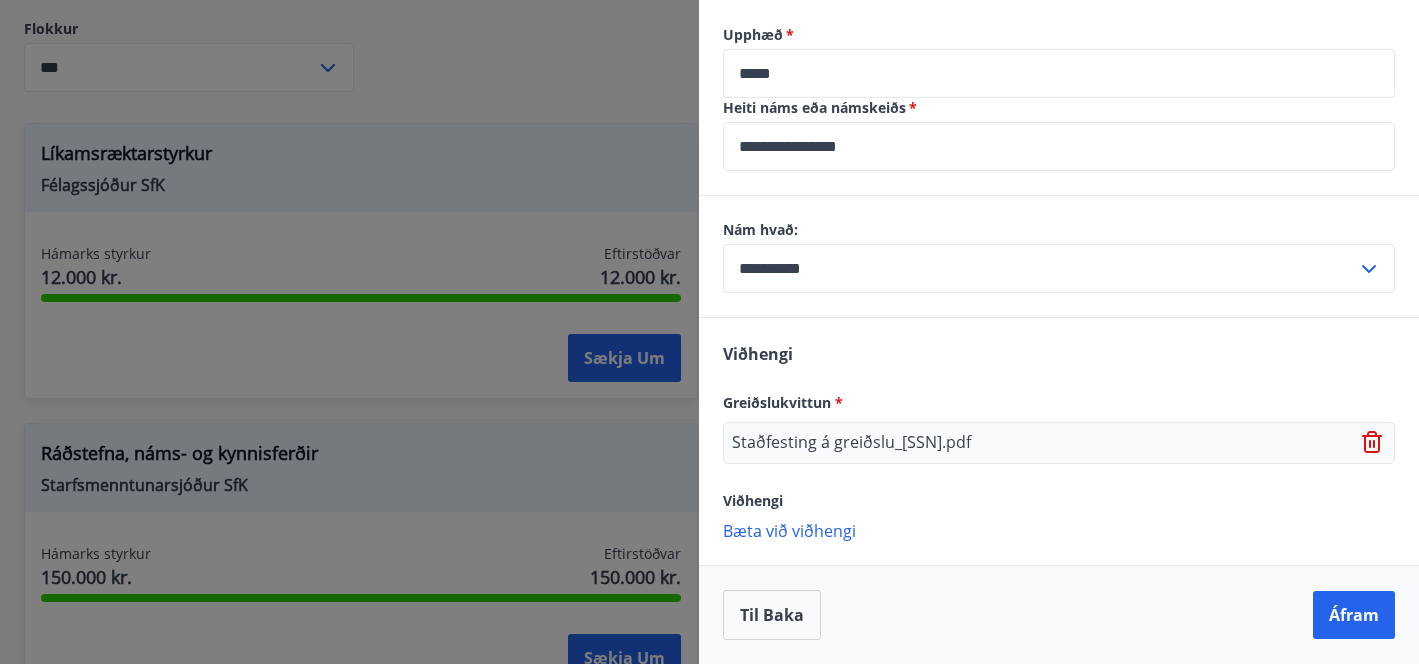 click on "Bæta við viðhengi" at bounding box center (1059, 530) 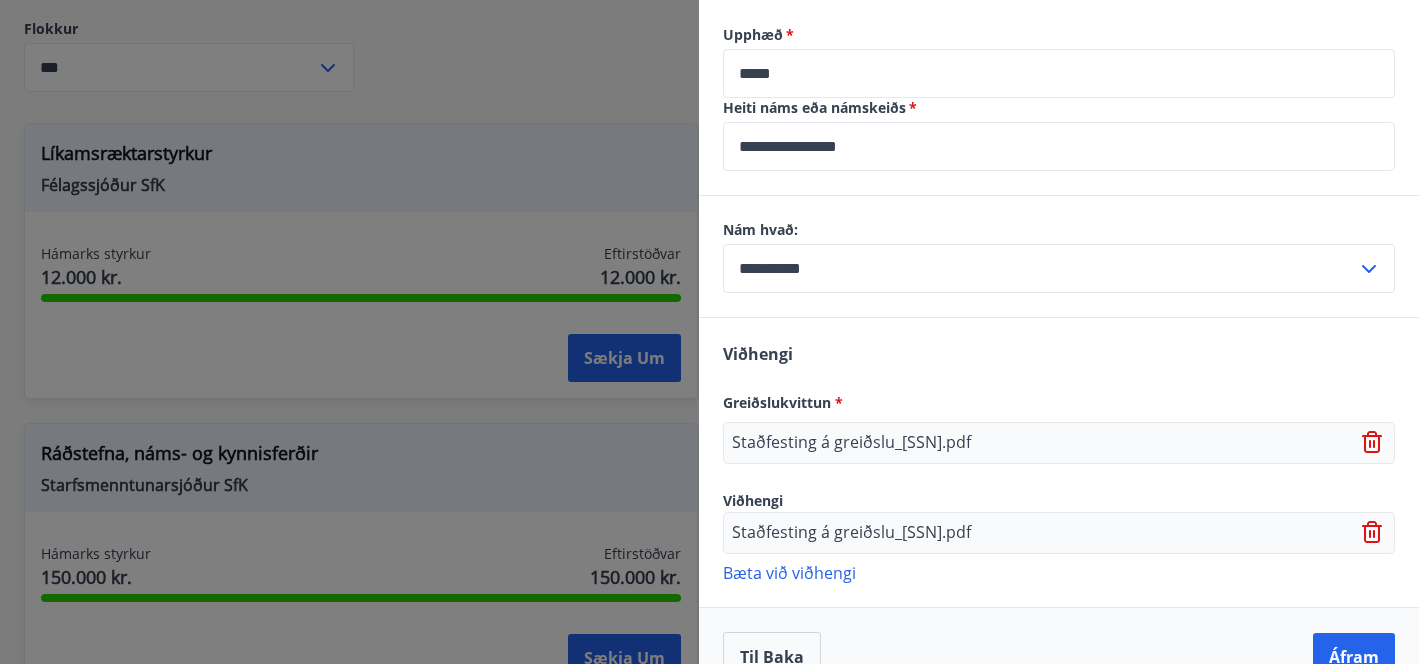 scroll, scrollTop: 1264, scrollLeft: 0, axis: vertical 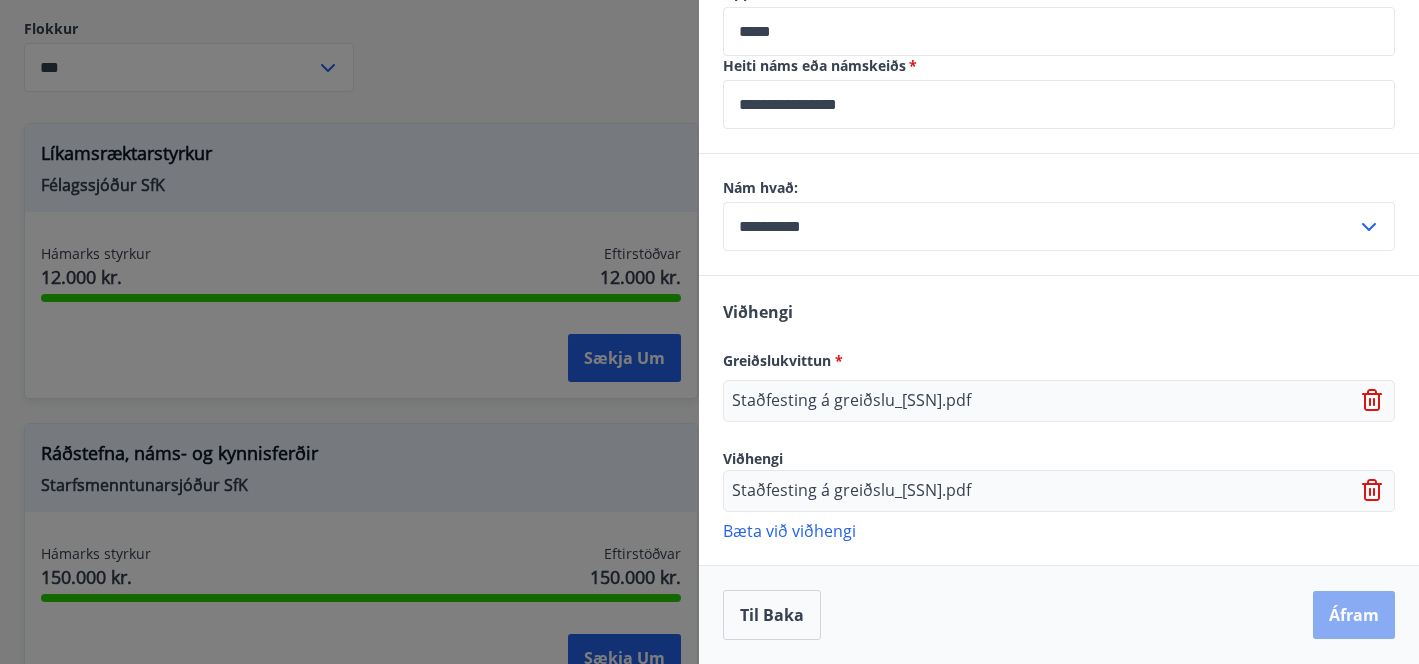 click on "Áfram" at bounding box center (1354, 615) 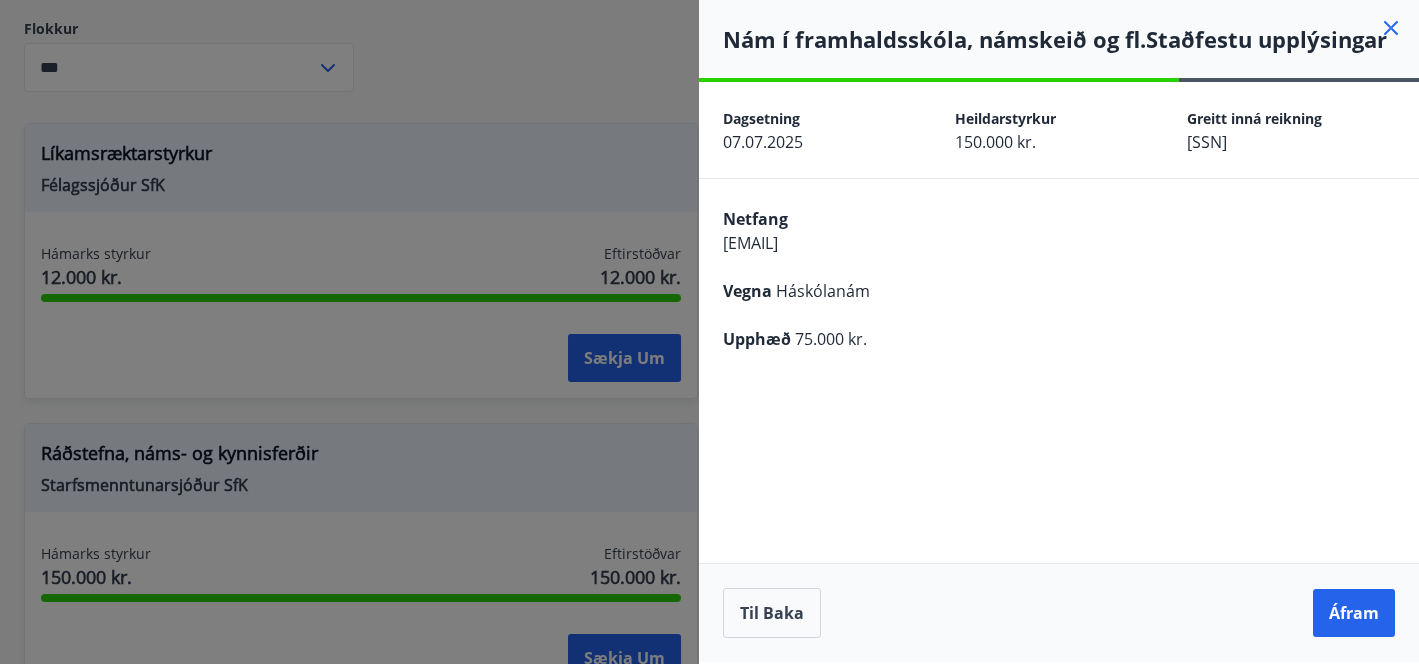 scroll, scrollTop: 0, scrollLeft: 0, axis: both 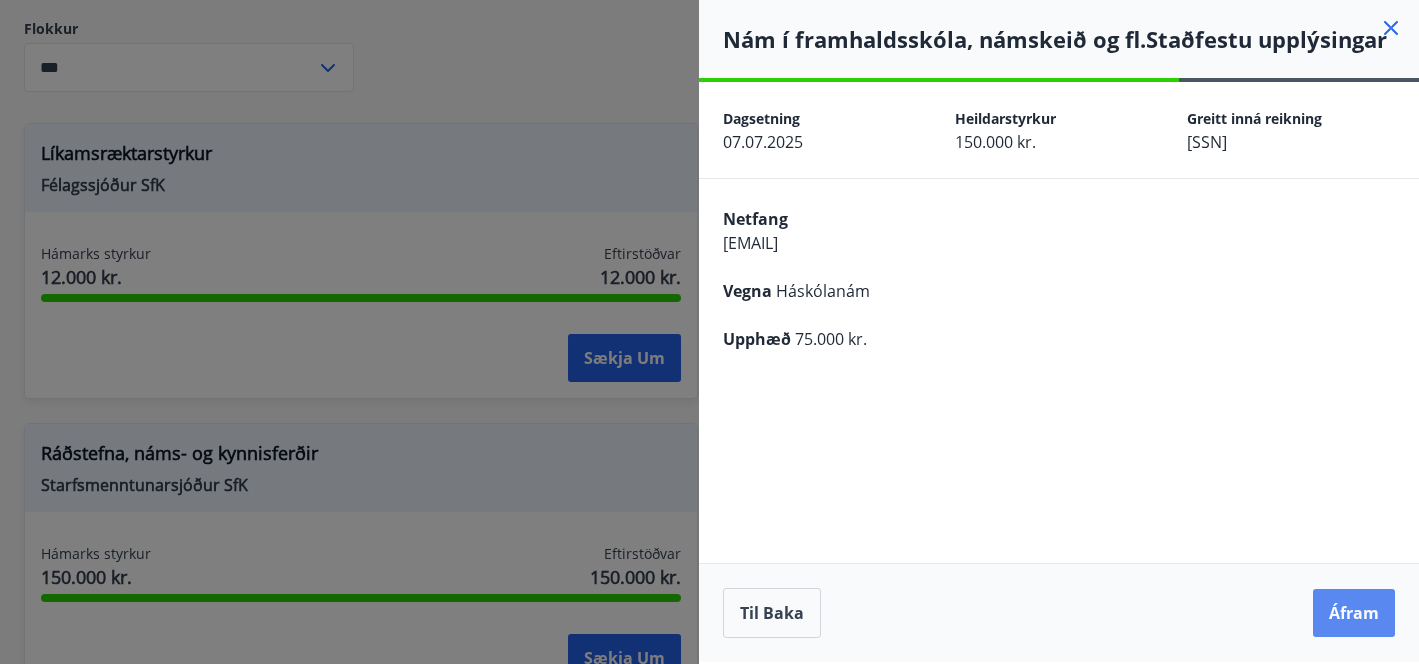 click on "Áfram" at bounding box center [1354, 613] 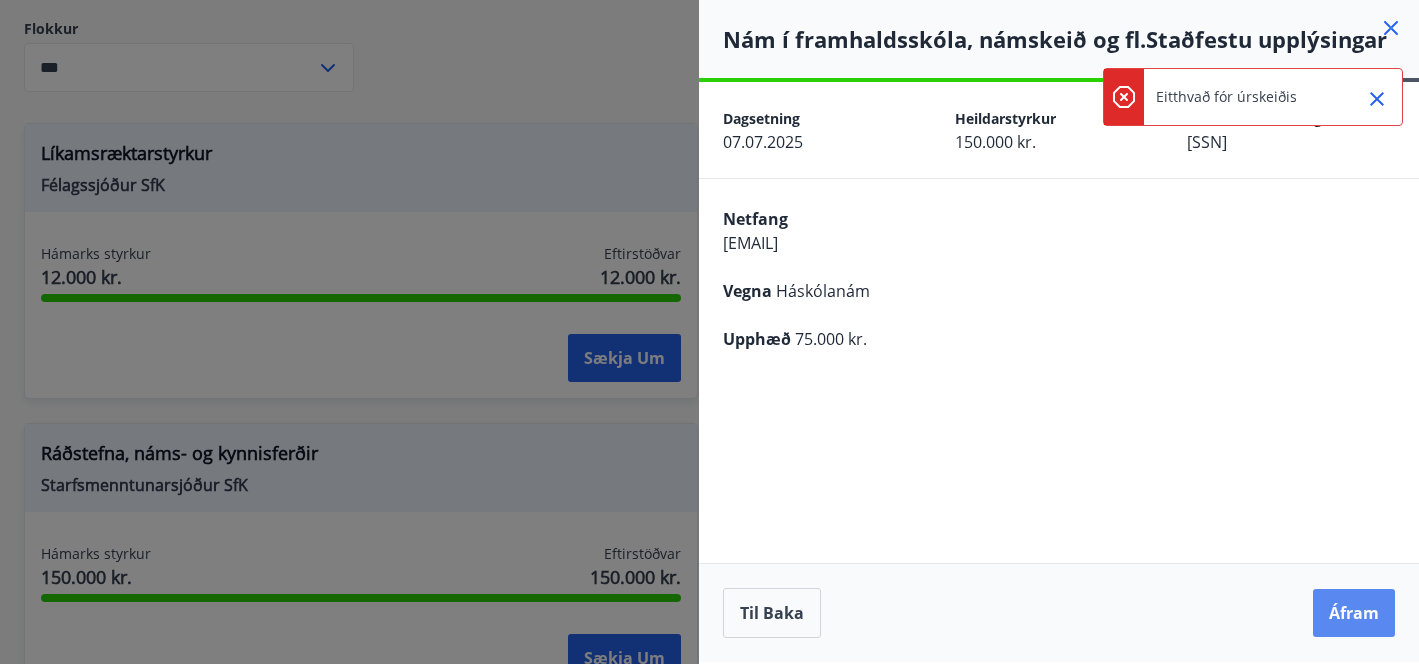click on "Áfram" at bounding box center [1354, 613] 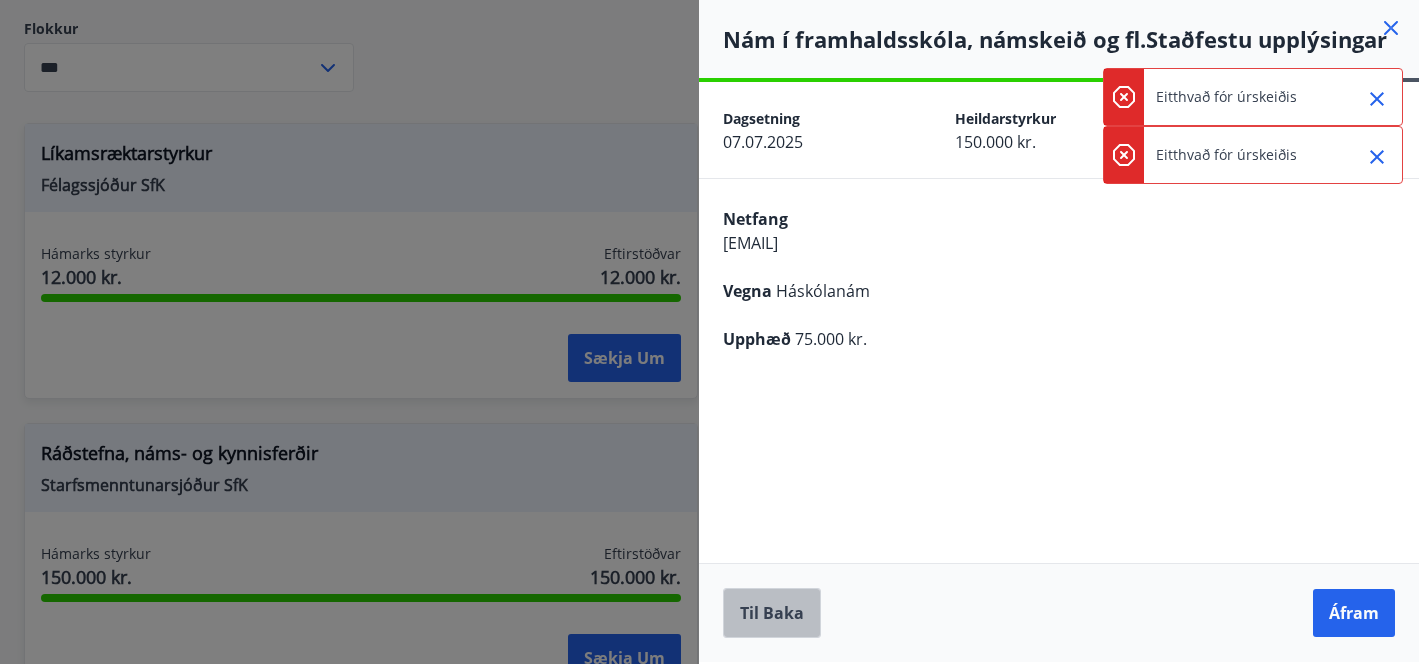 click on "Til baka" at bounding box center (0, 0) 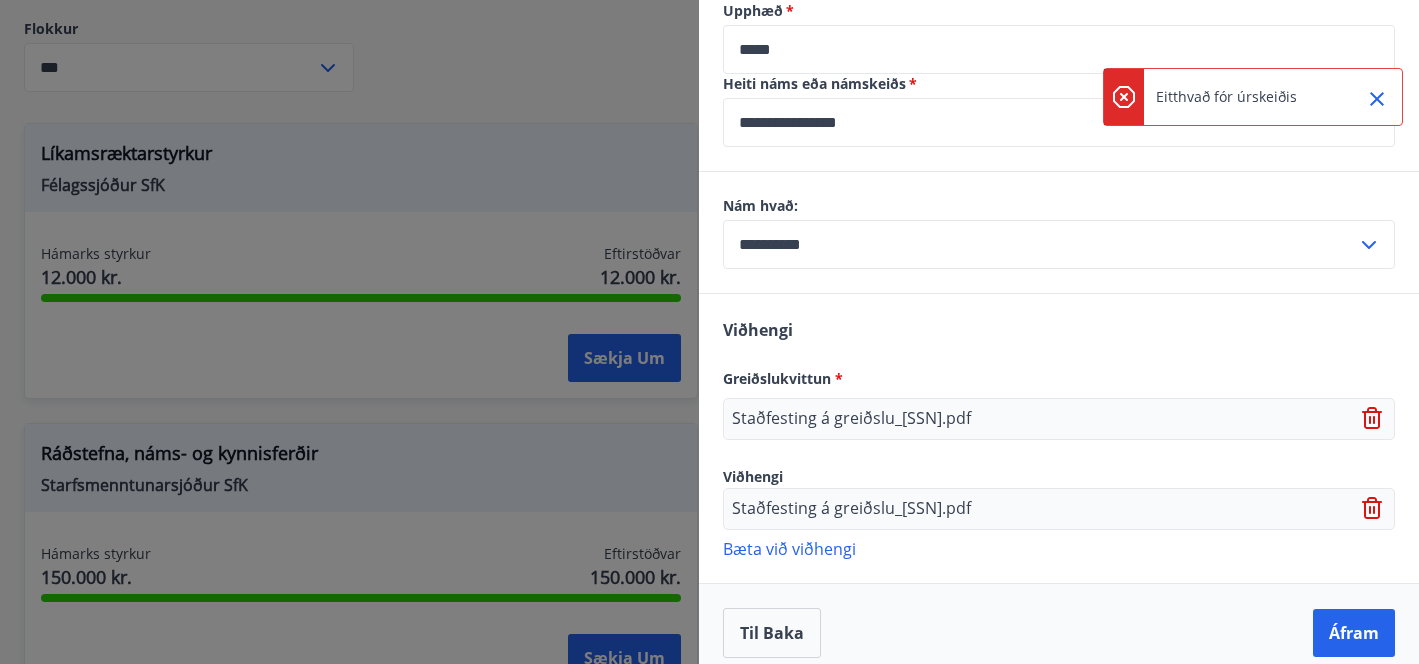 scroll, scrollTop: 1264, scrollLeft: 0, axis: vertical 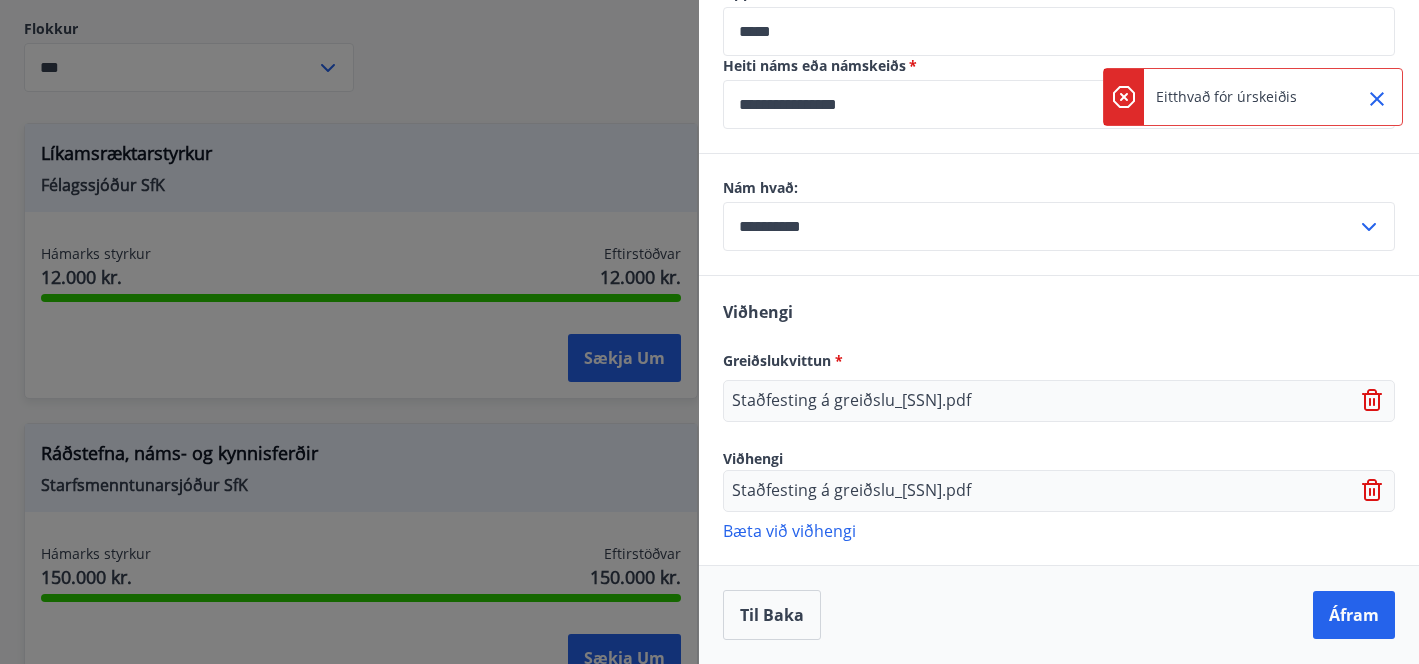 click at bounding box center [1372, 400] 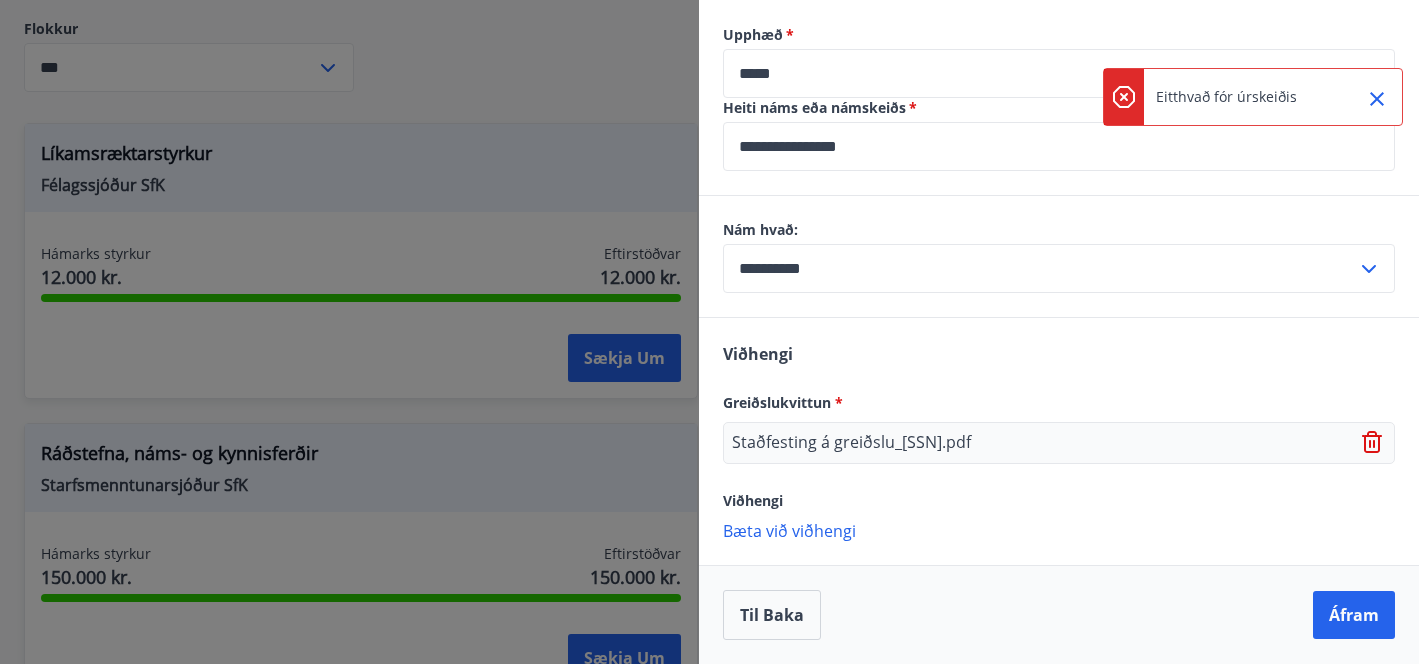 scroll, scrollTop: 1222, scrollLeft: 0, axis: vertical 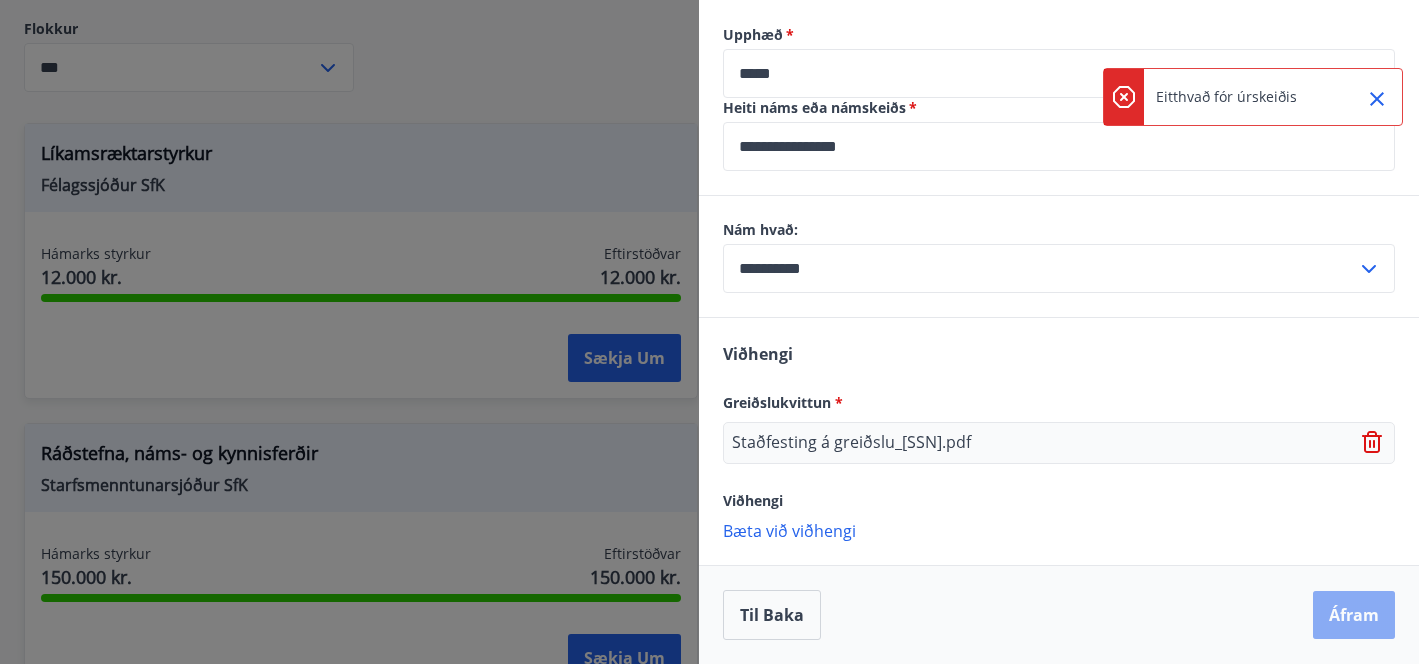click on "Áfram" at bounding box center (1354, 615) 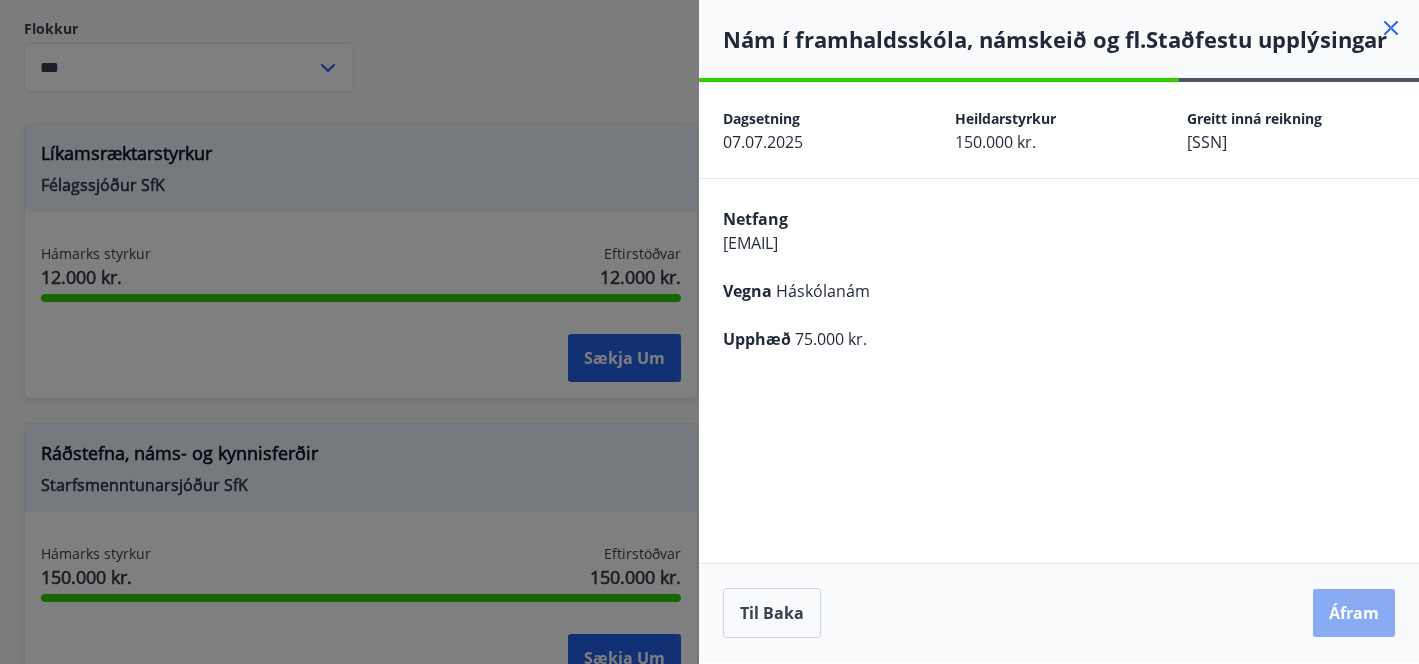 click on "Áfram" at bounding box center (1354, 613) 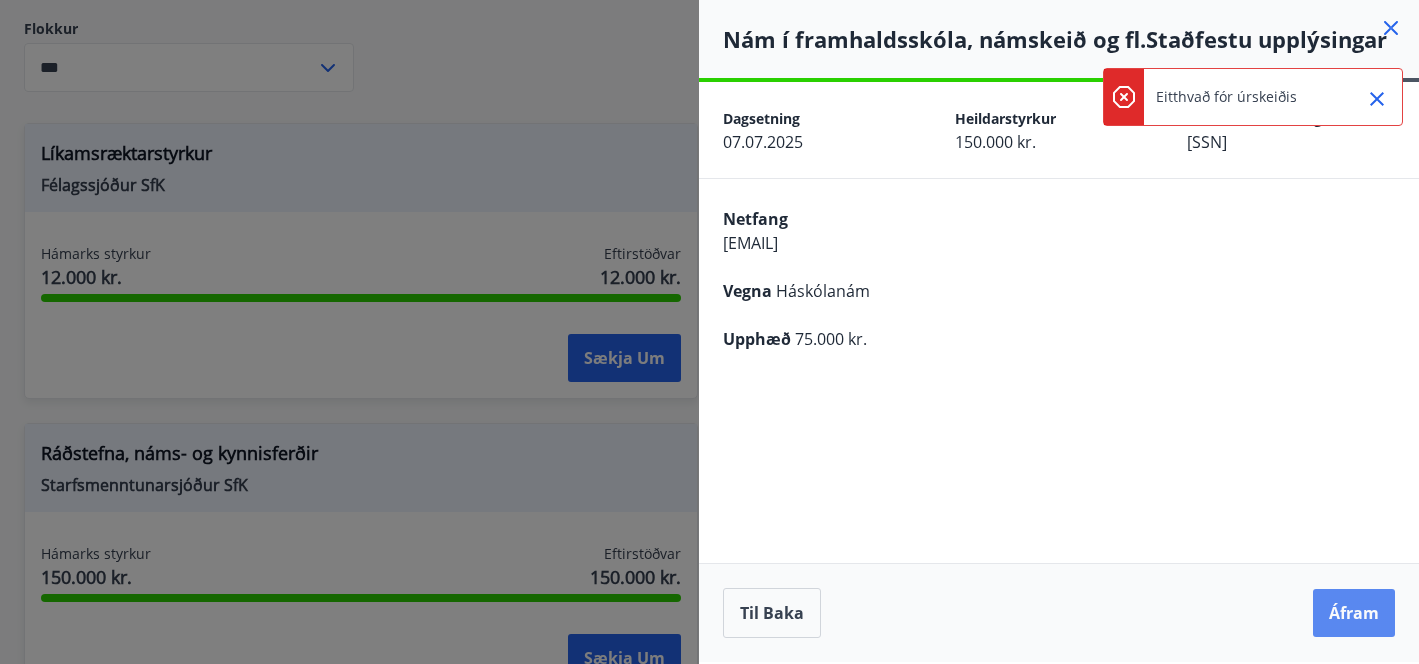 click on "Áfram" at bounding box center (1354, 613) 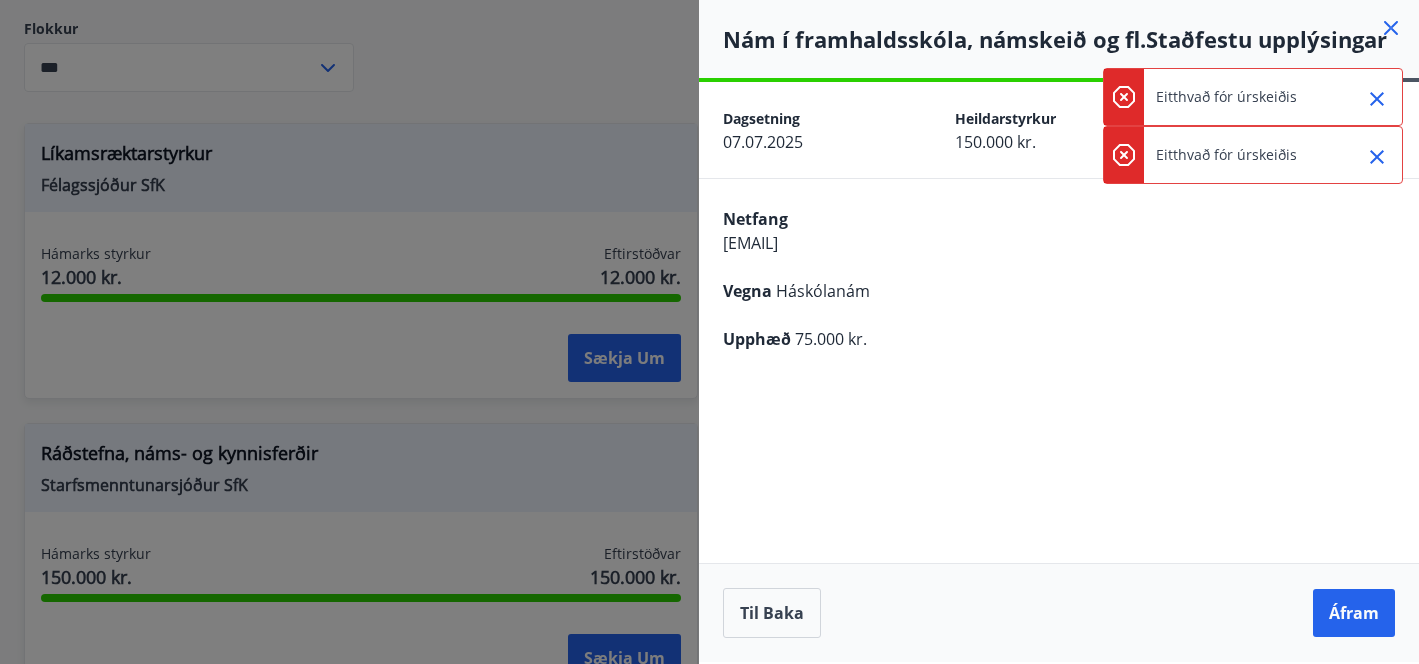 click at bounding box center [1377, 99] 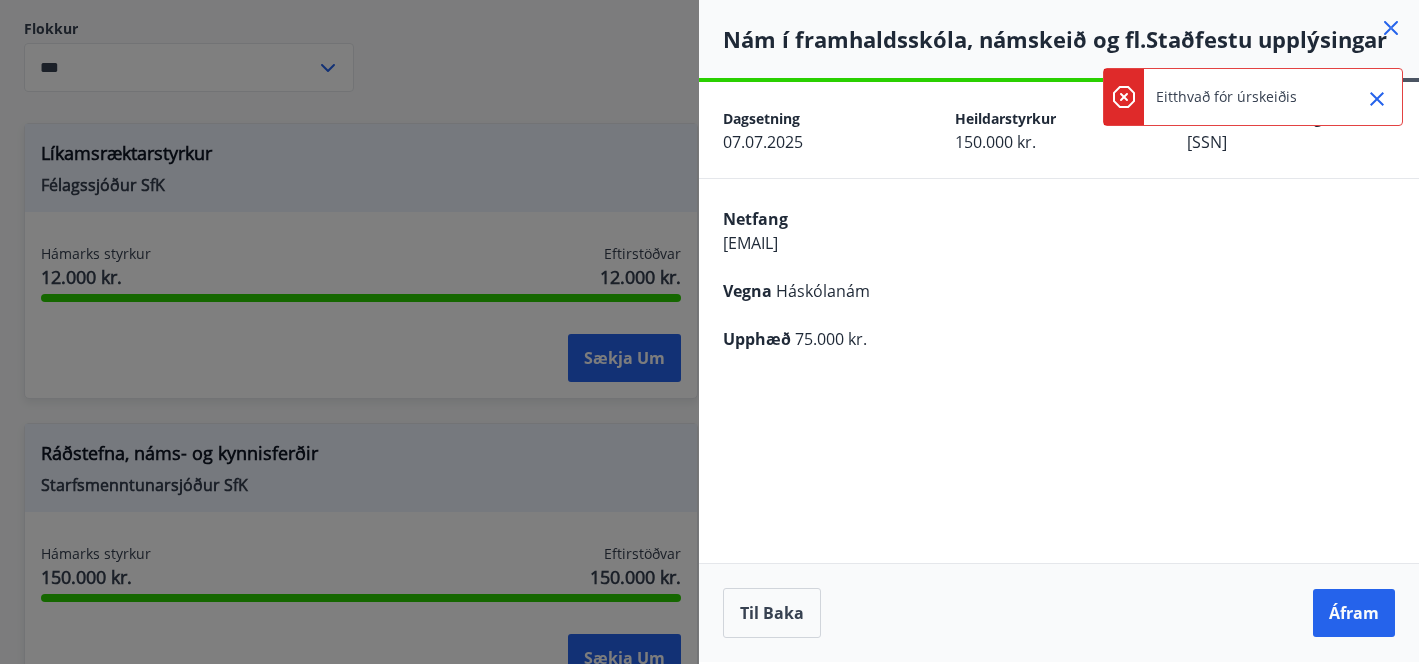 click at bounding box center (1377, 99) 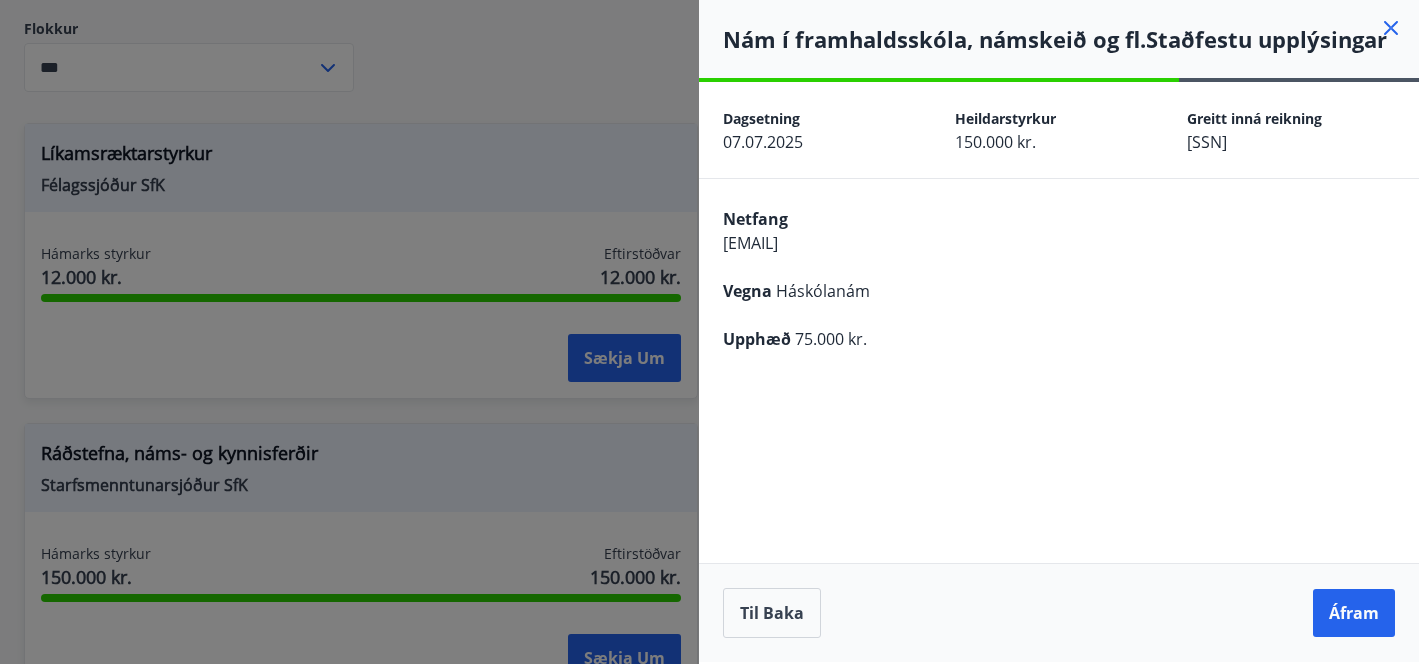 click at bounding box center (1391, 28) 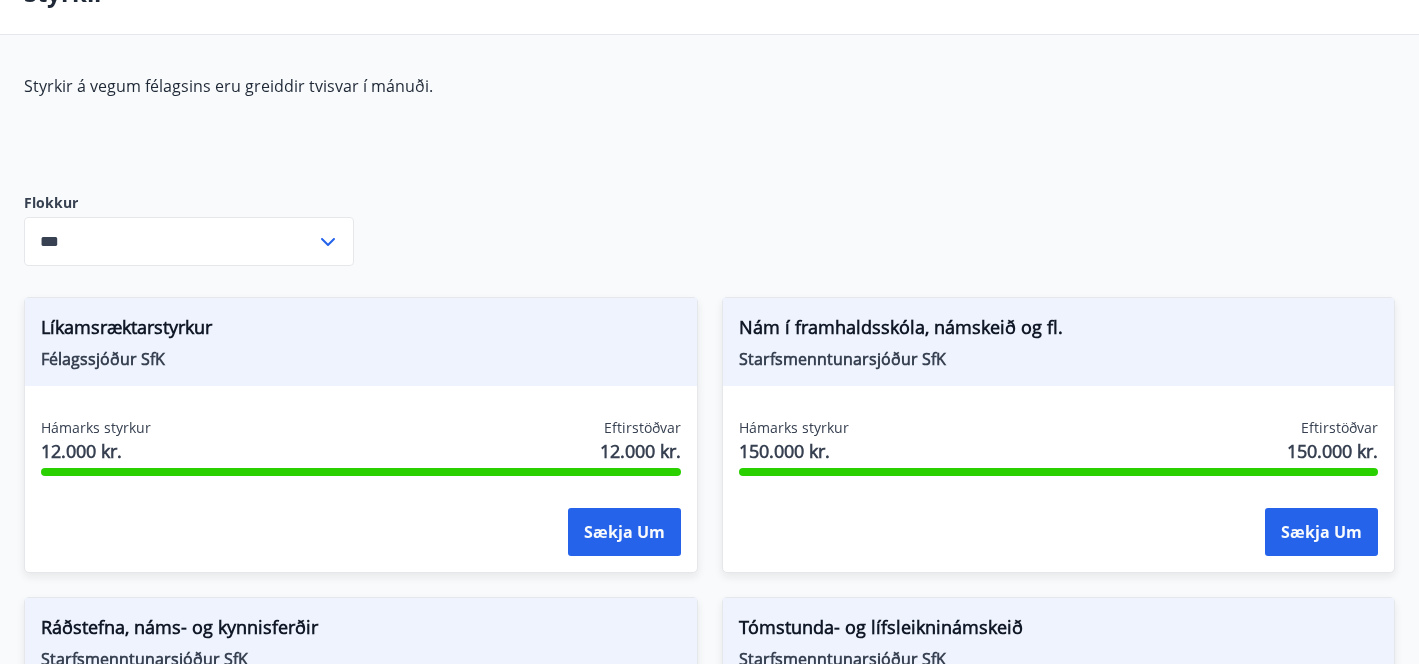 scroll, scrollTop: 138, scrollLeft: 0, axis: vertical 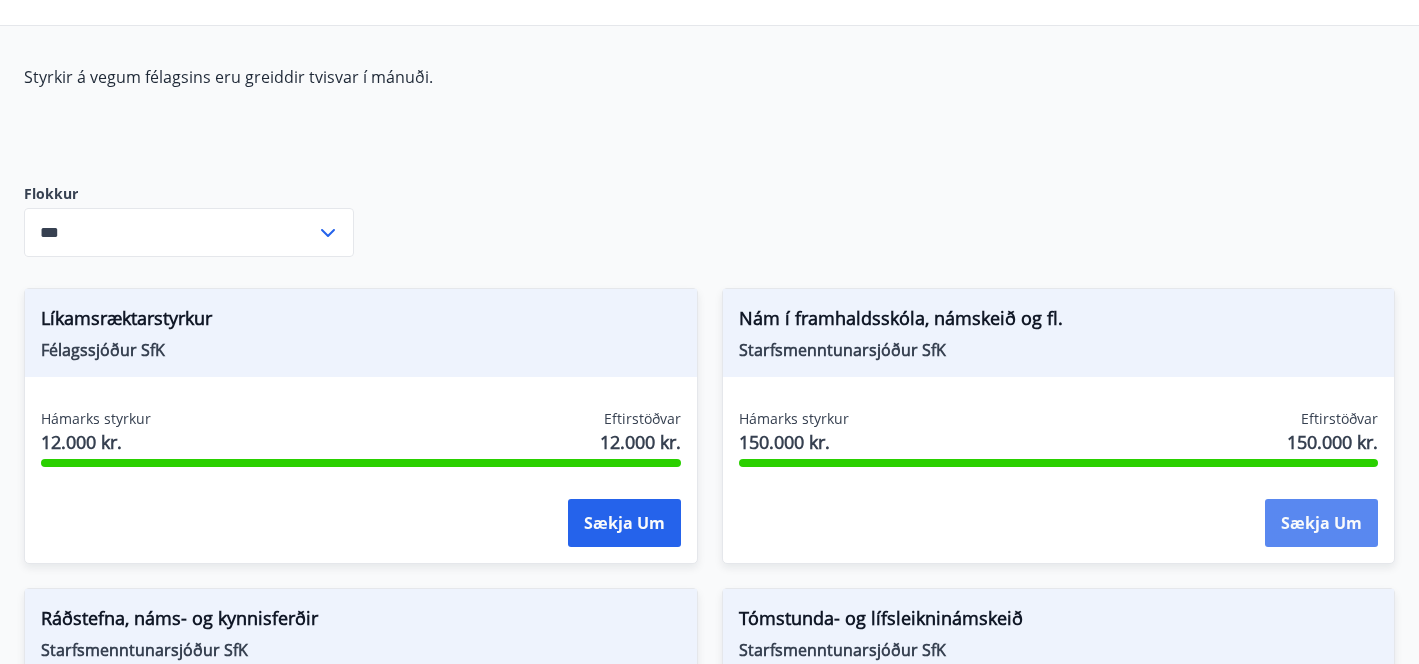 click on "Sækja um" at bounding box center [624, 523] 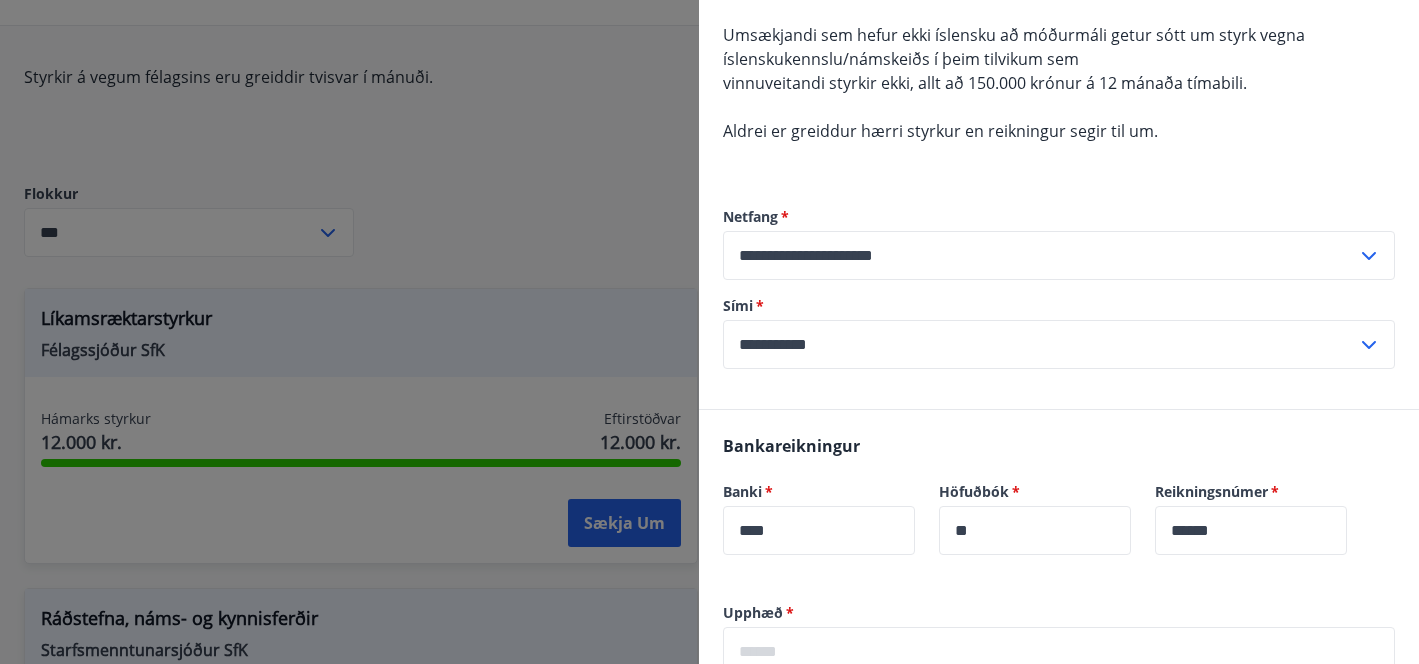 scroll, scrollTop: 744, scrollLeft: 0, axis: vertical 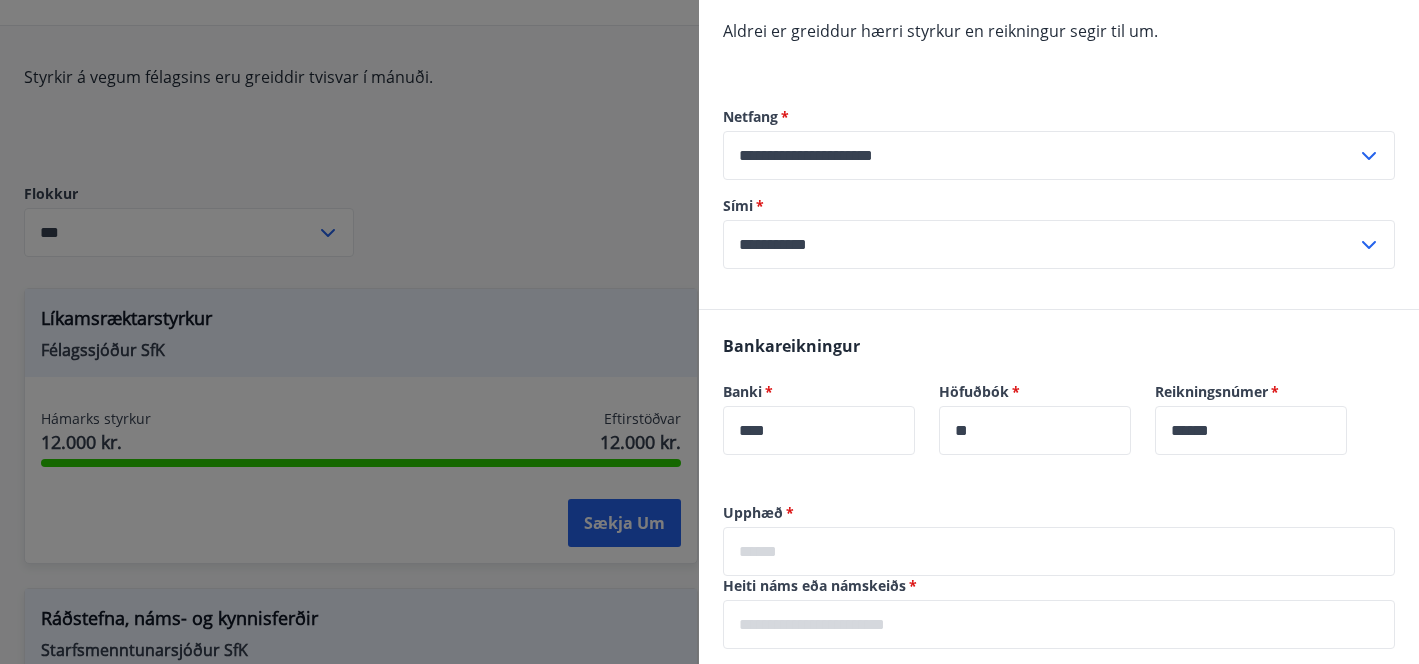 click on "**********" at bounding box center (1040, 244) 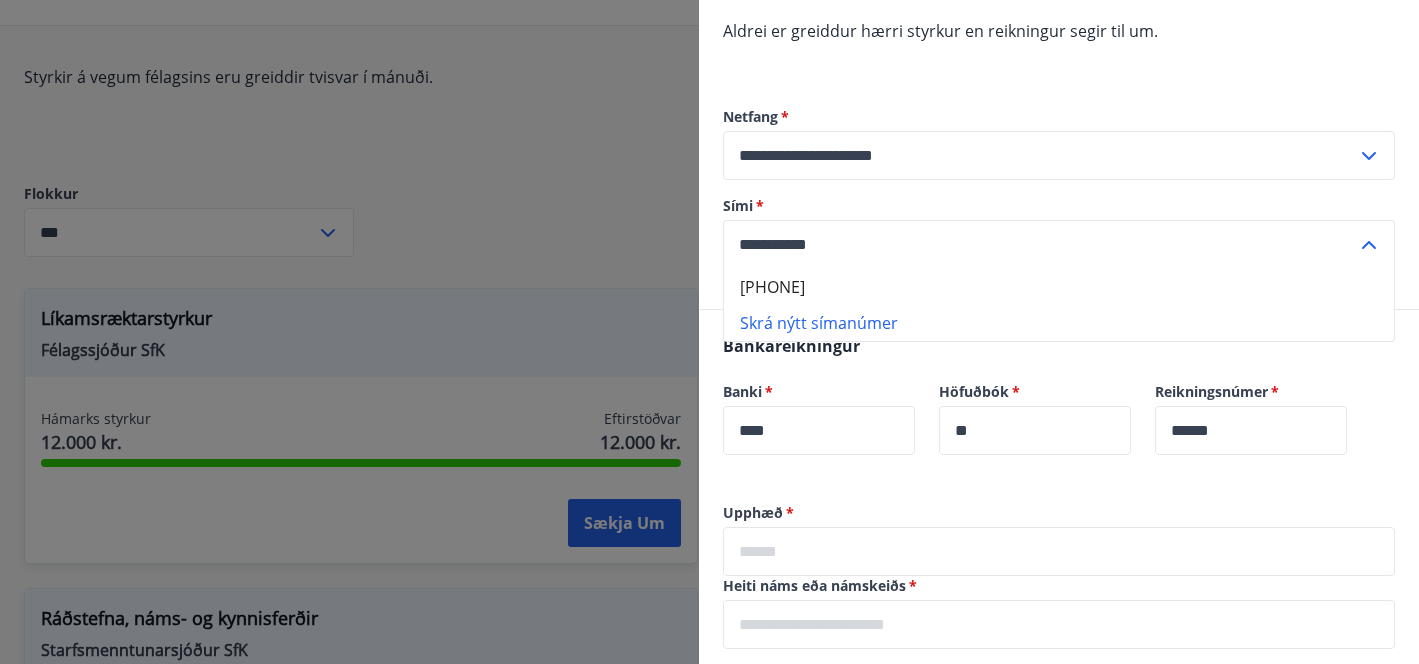click on "**********" at bounding box center (1040, 244) 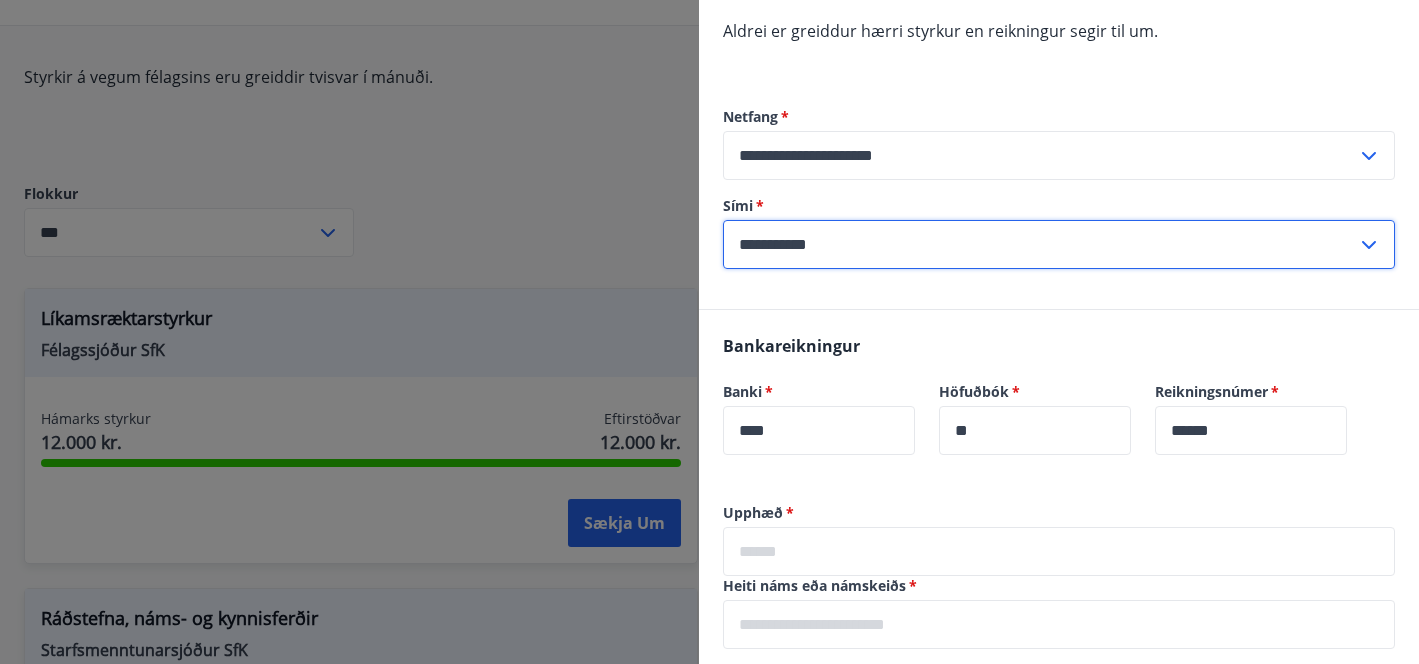 click on "**********" at bounding box center (1040, 244) 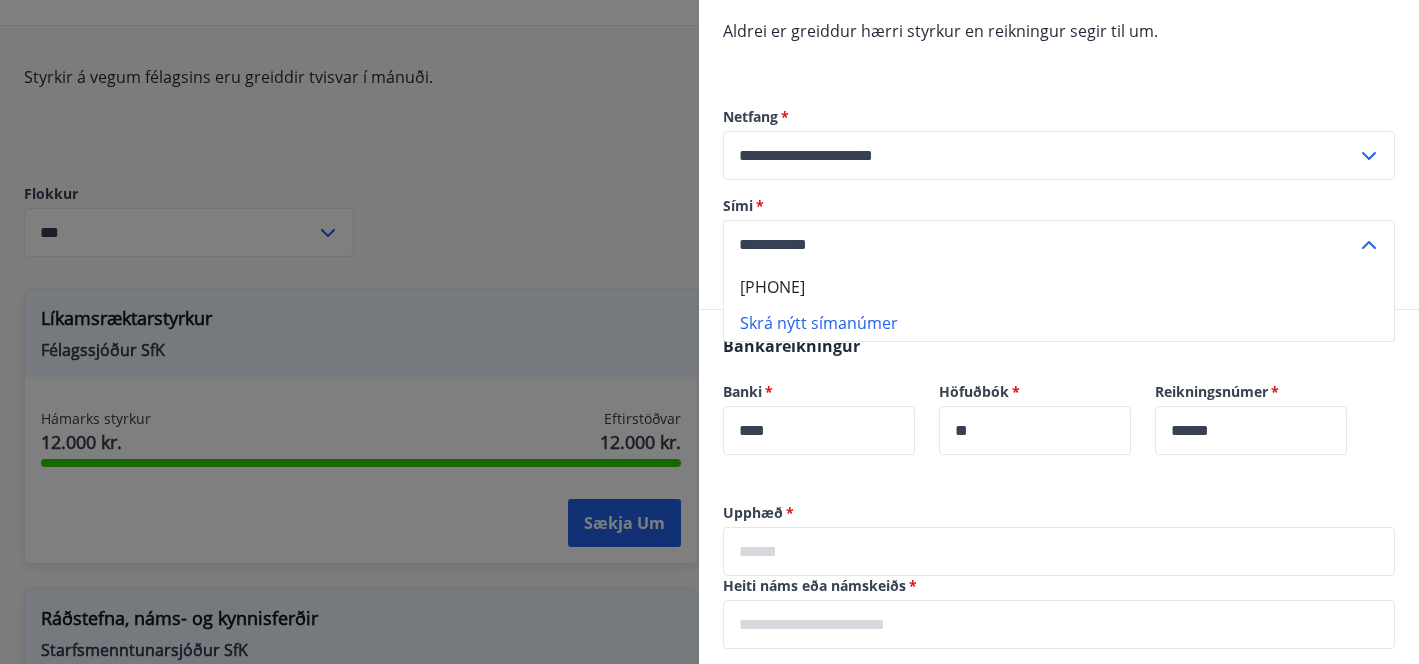 click on "**********" at bounding box center (1040, 244) 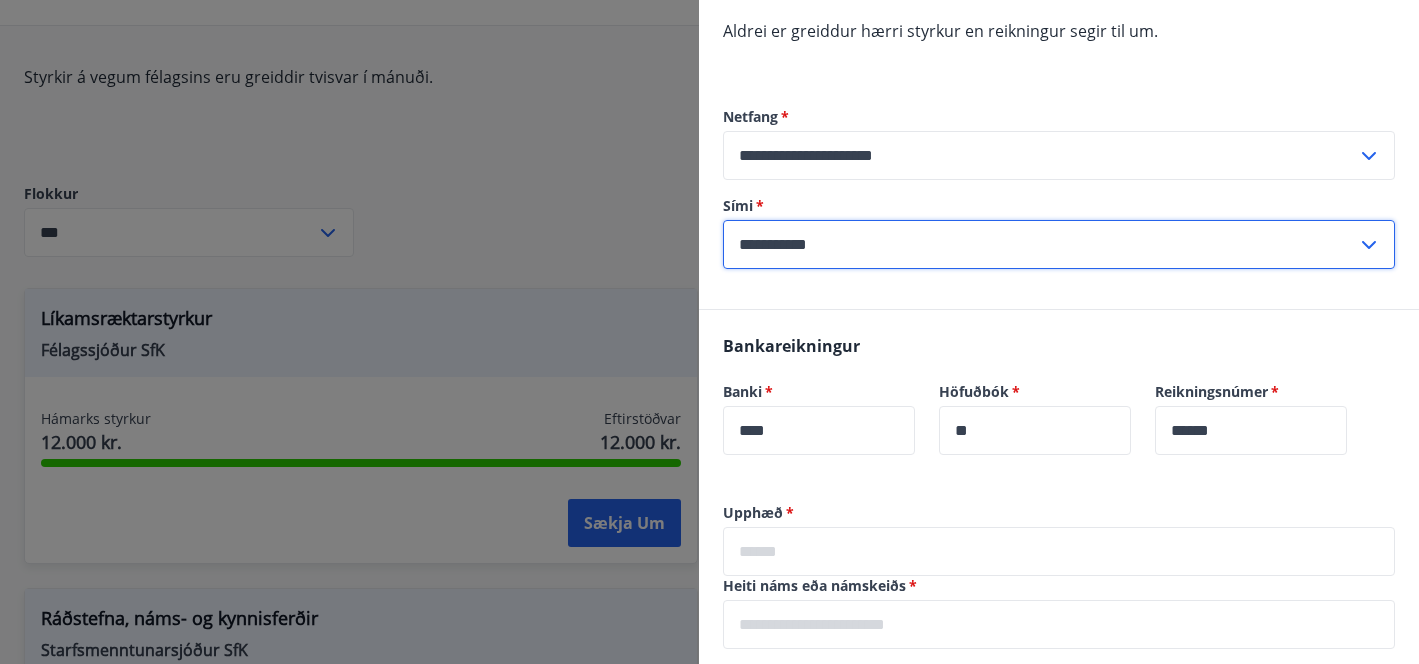 drag, startPoint x: 876, startPoint y: 242, endPoint x: 702, endPoint y: 243, distance: 174.00287 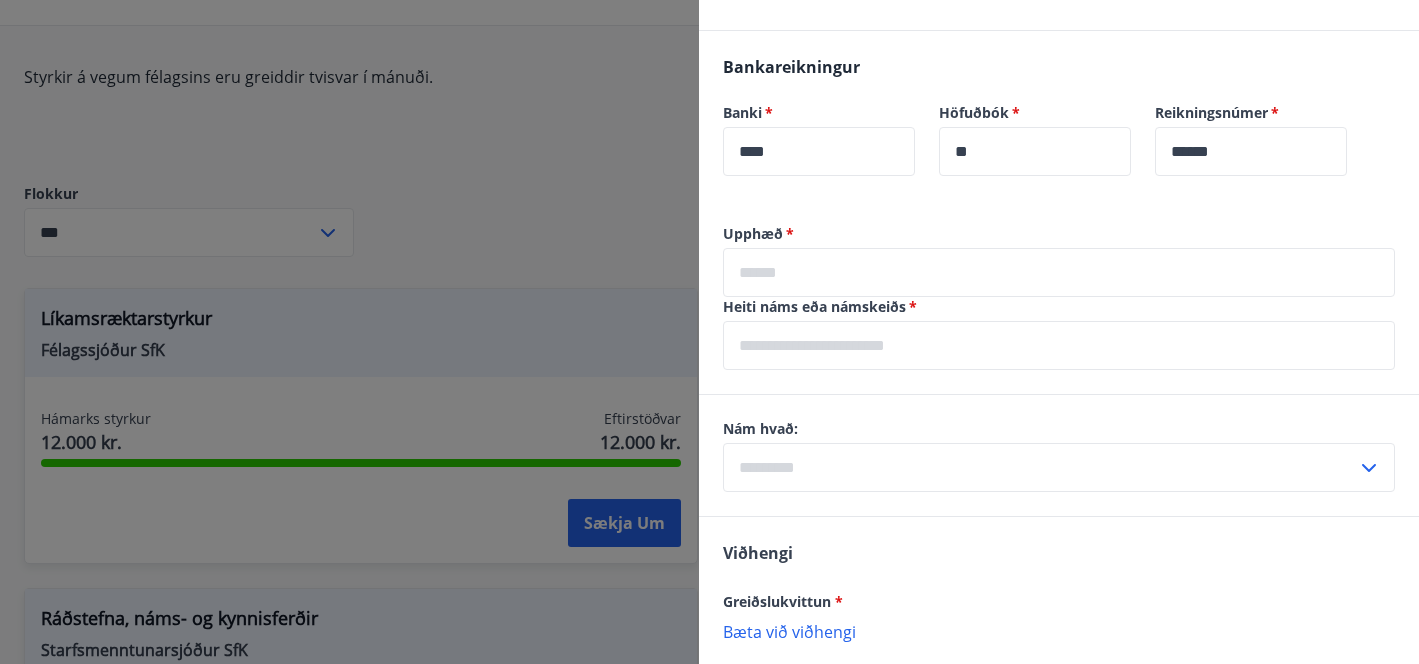 scroll, scrollTop: 1025, scrollLeft: 0, axis: vertical 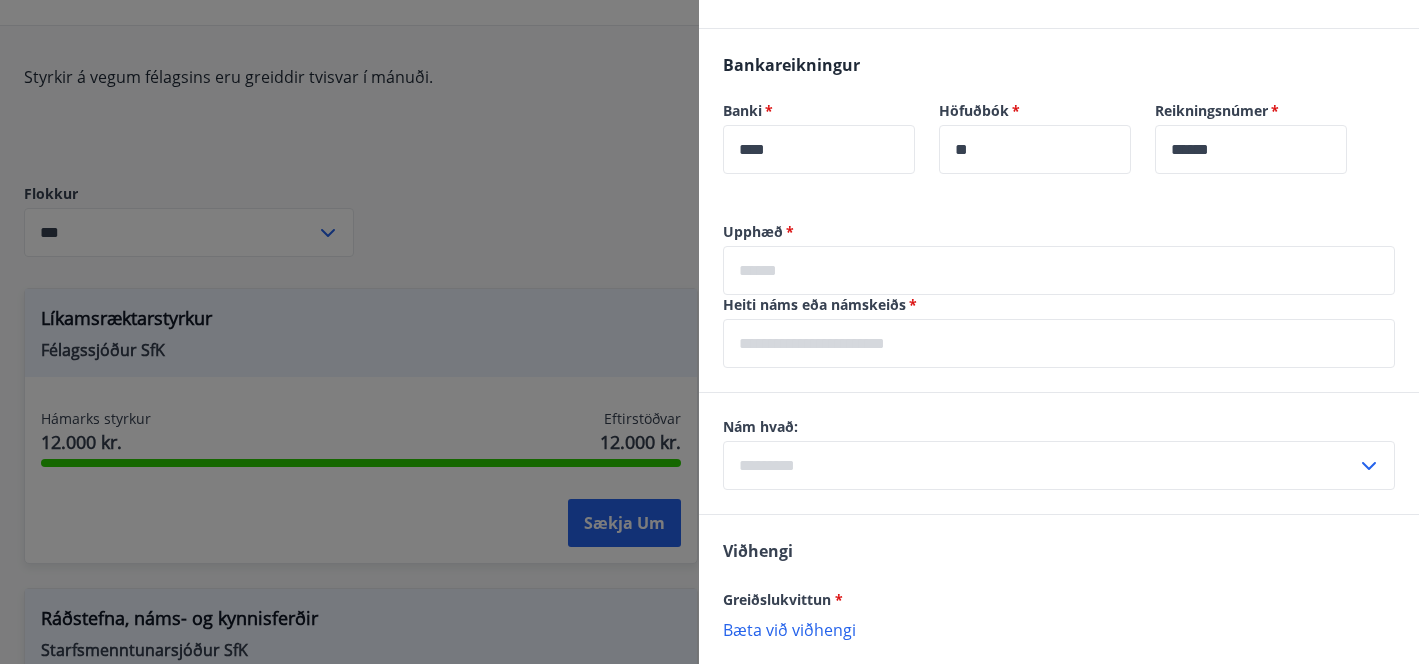 click at bounding box center [1059, 270] 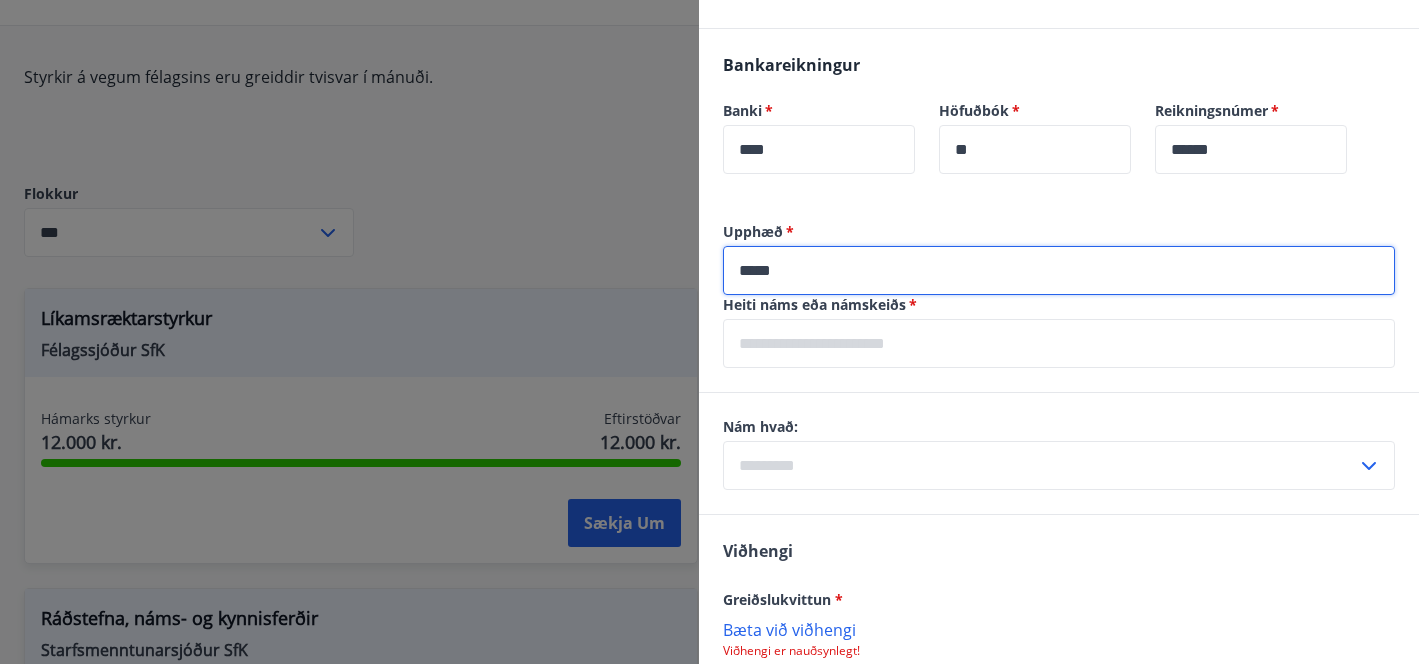 click on "*****" at bounding box center (1059, 270) 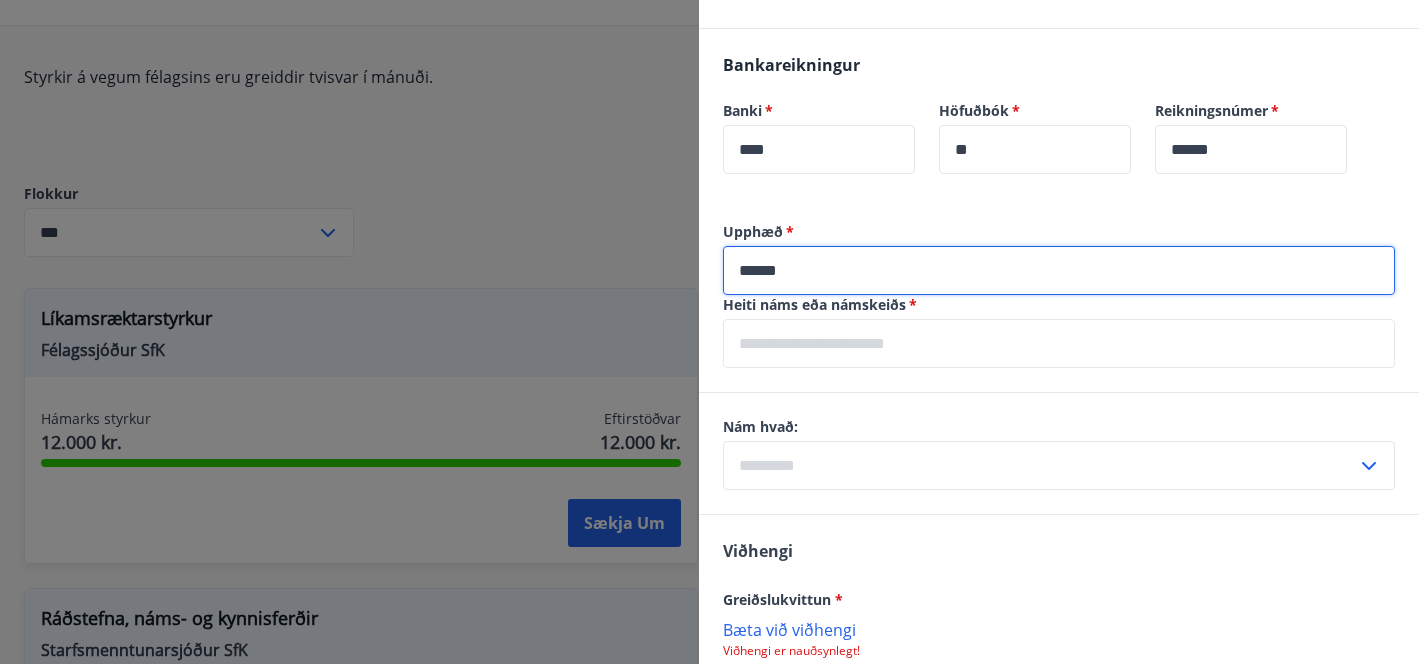 type on "******" 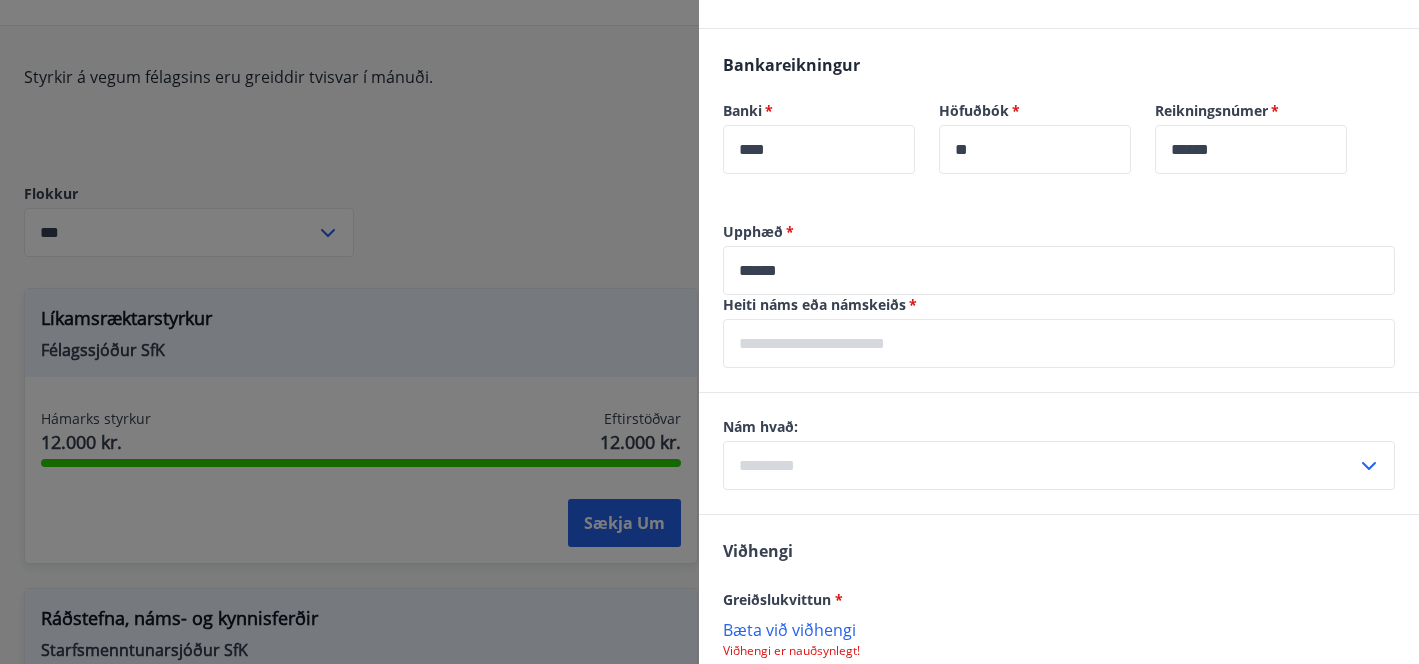 click on "Upphæð   *" at bounding box center (1059, 232) 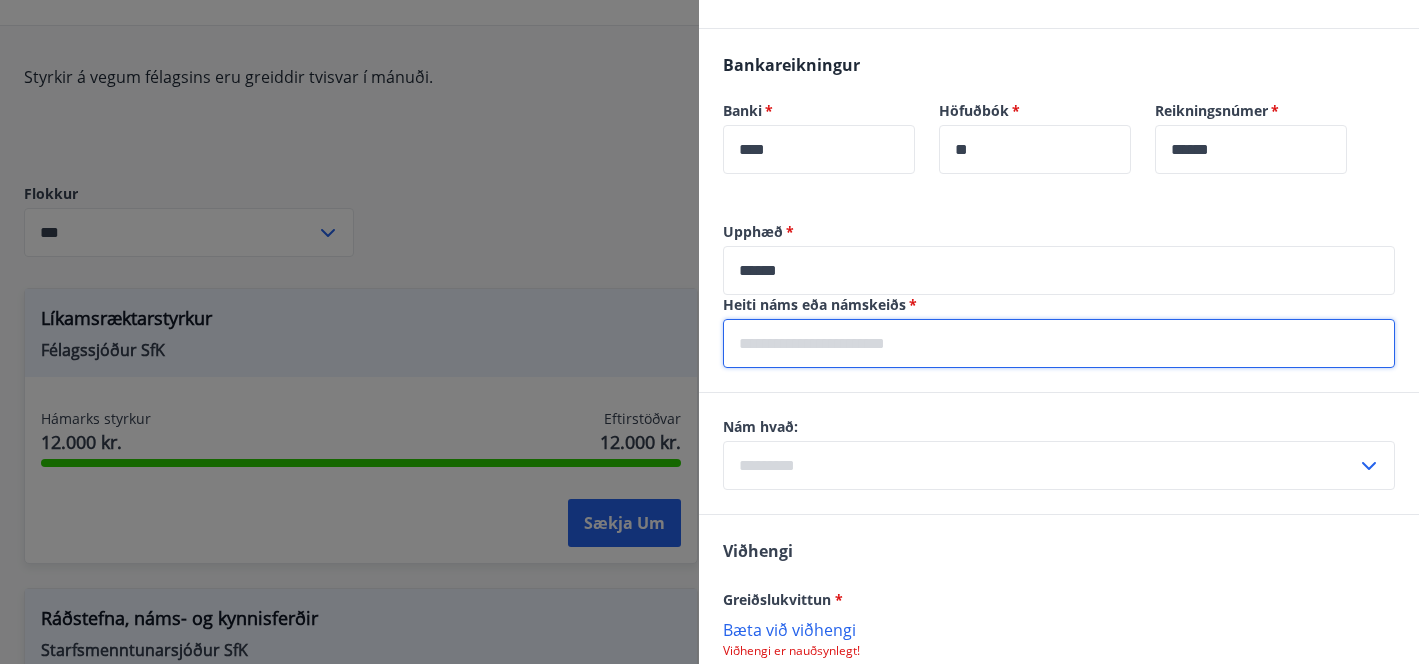 type on "**********" 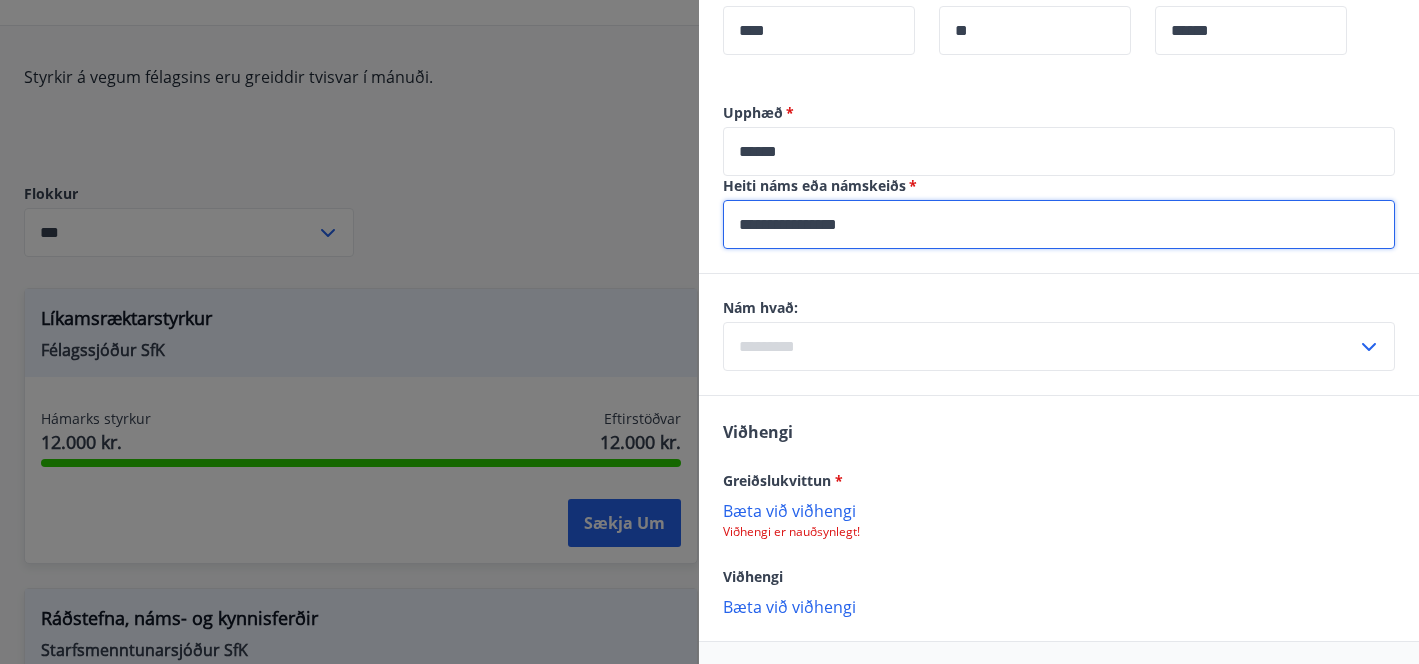 scroll, scrollTop: 1219, scrollLeft: 0, axis: vertical 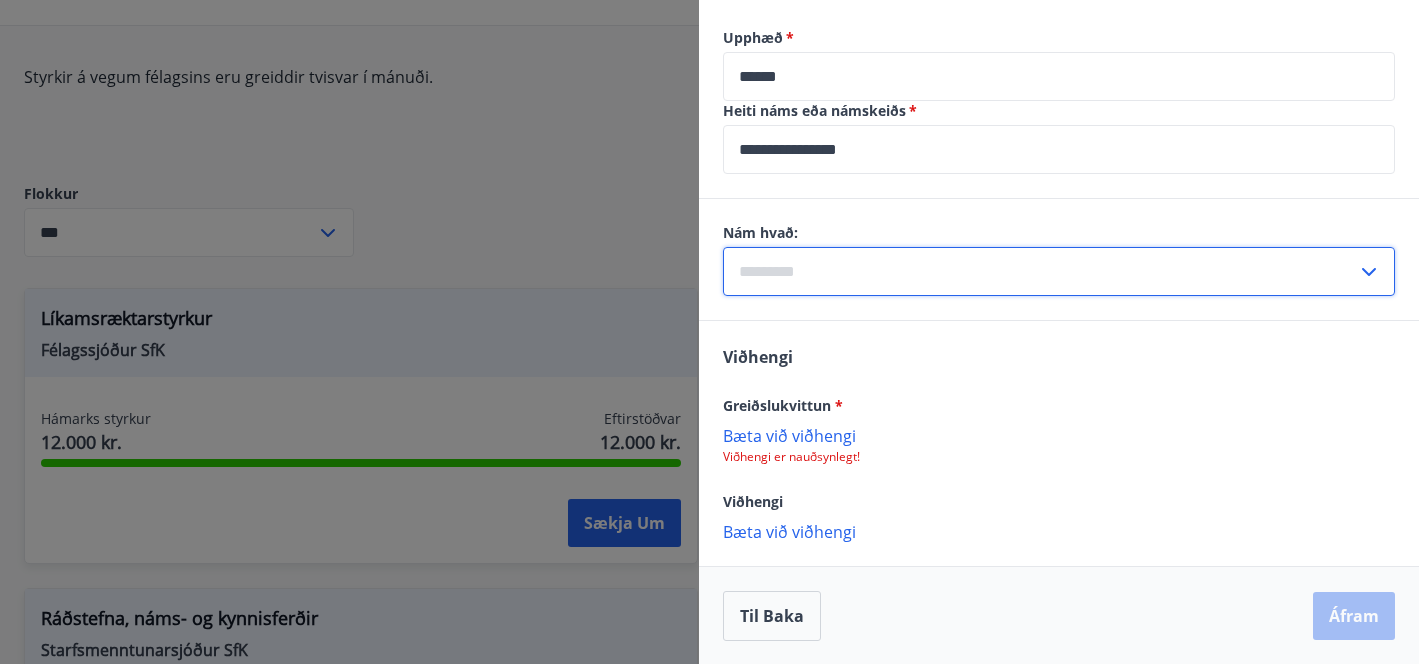 click at bounding box center (1040, 271) 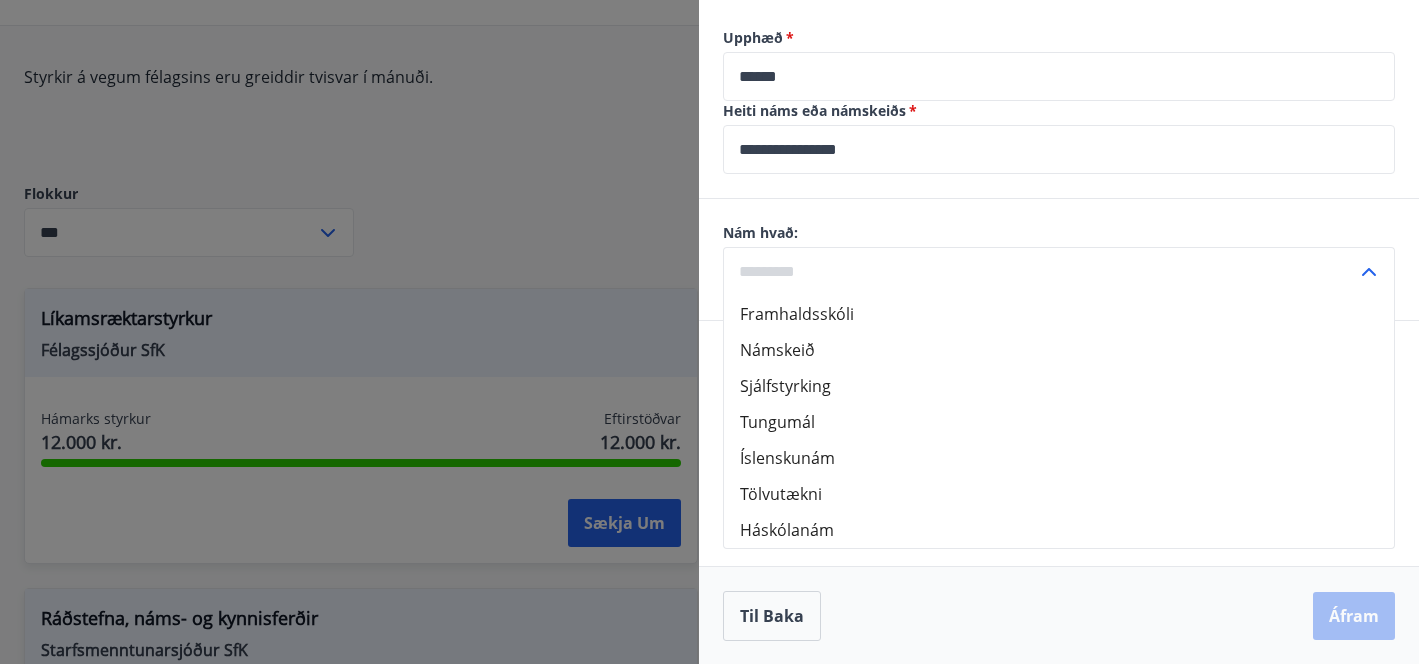 click on "Tölvutækni" at bounding box center [1059, 494] 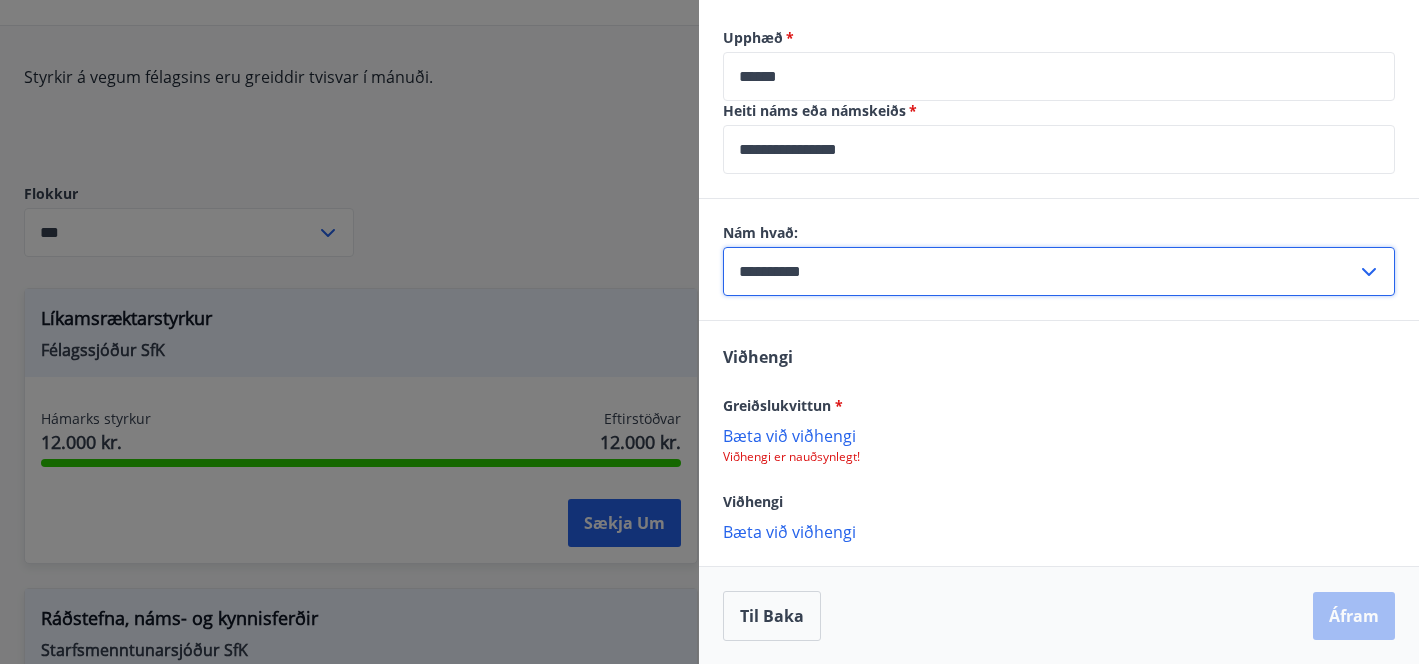 click on "**********" at bounding box center (1040, 271) 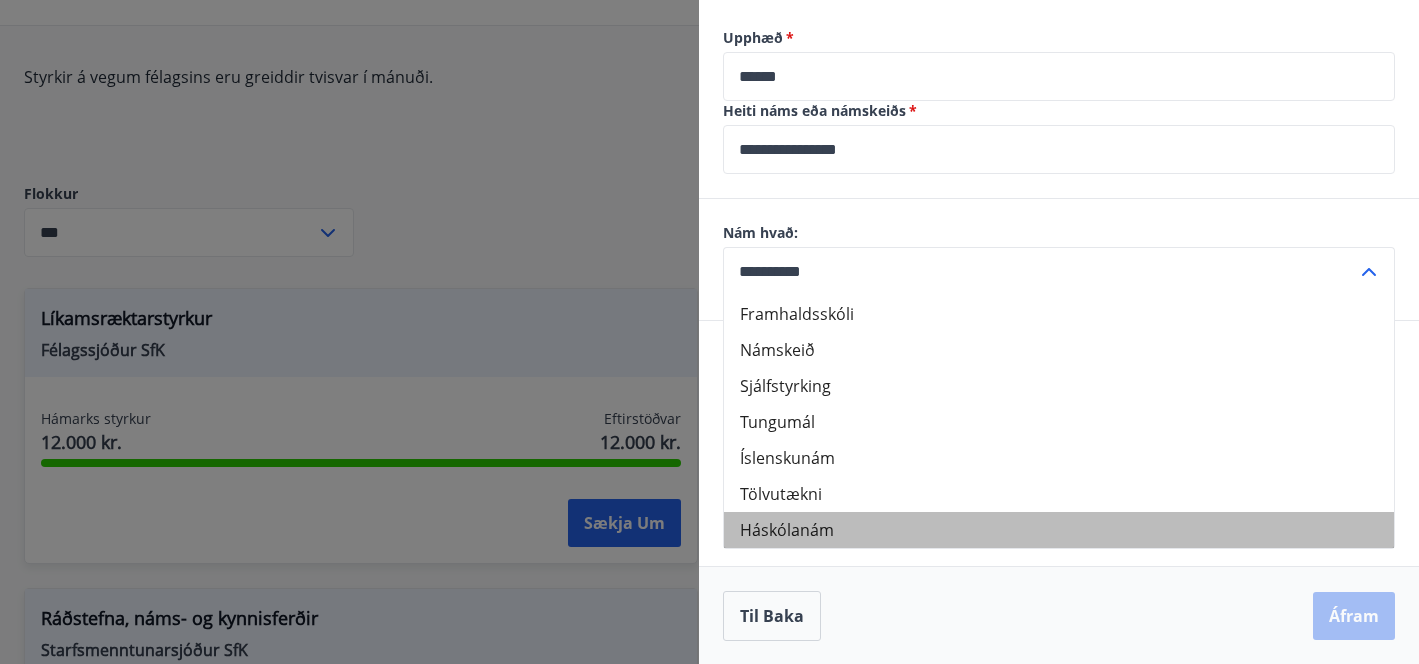 click on "Háskólanám" at bounding box center [1059, 530] 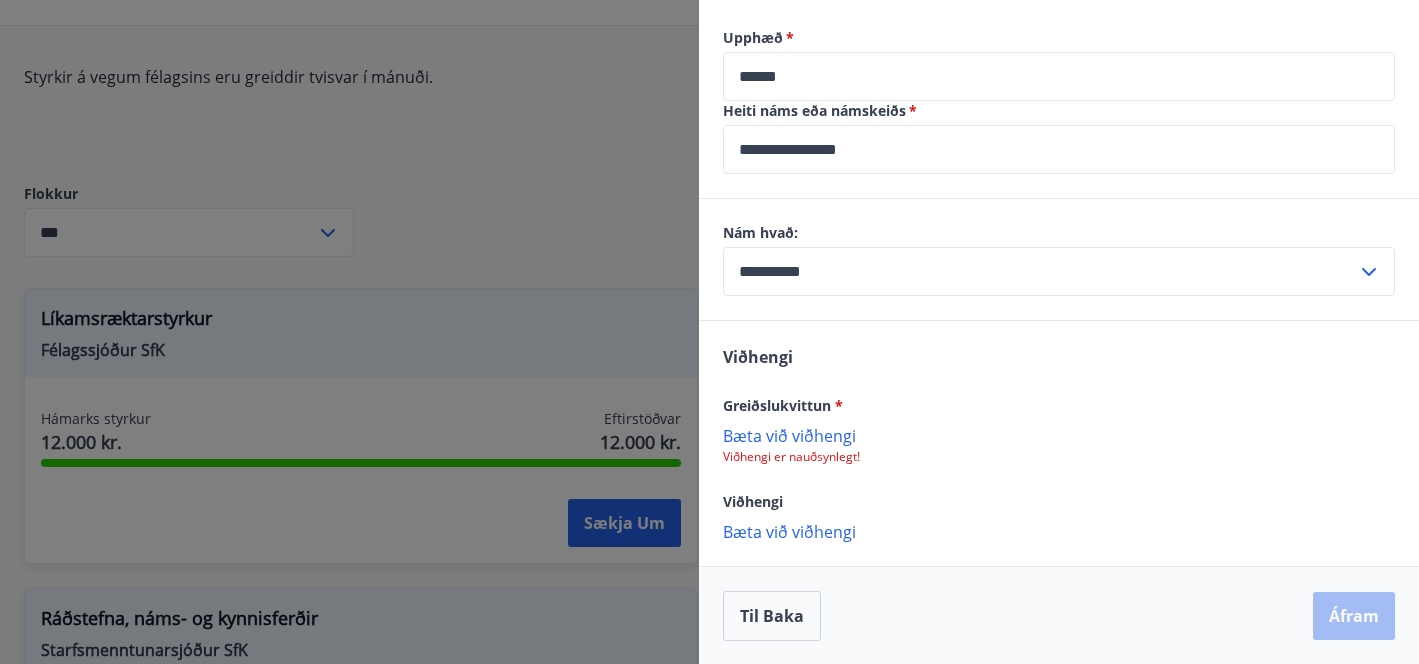 click on "Bæta við viðhengi" at bounding box center (1059, 435) 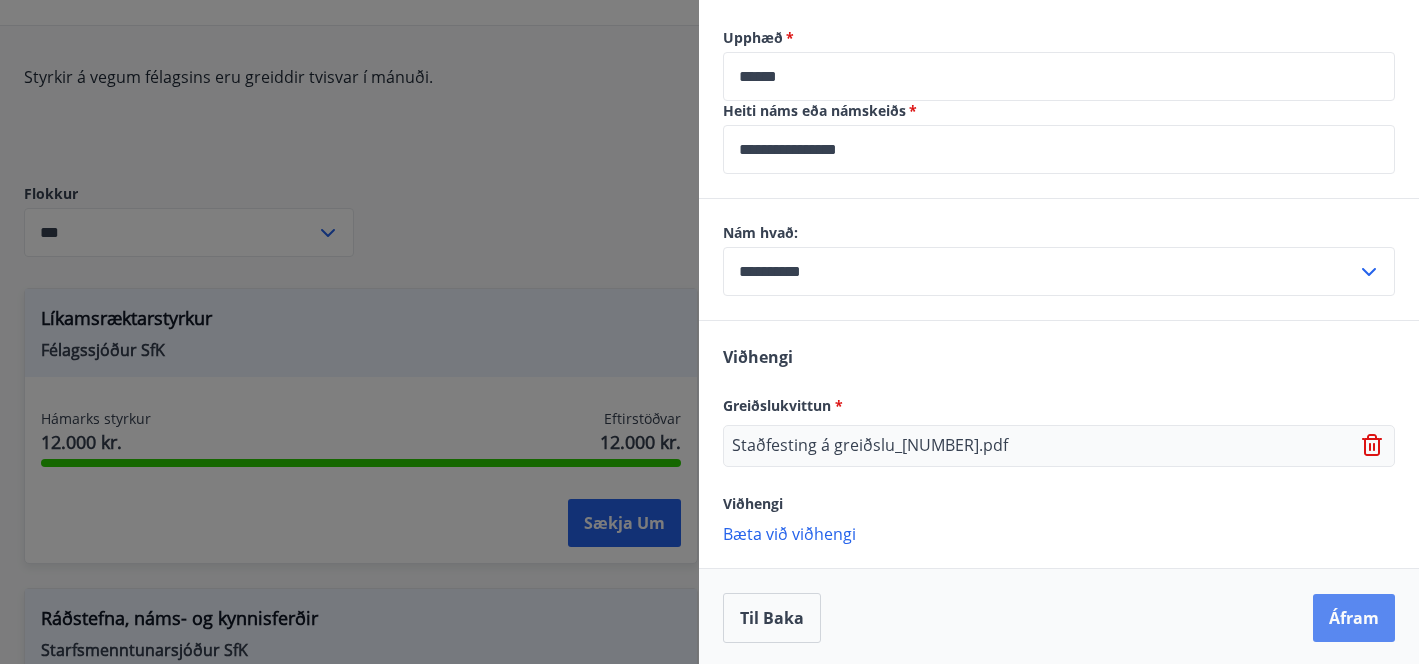 click on "Áfram" at bounding box center (1354, 618) 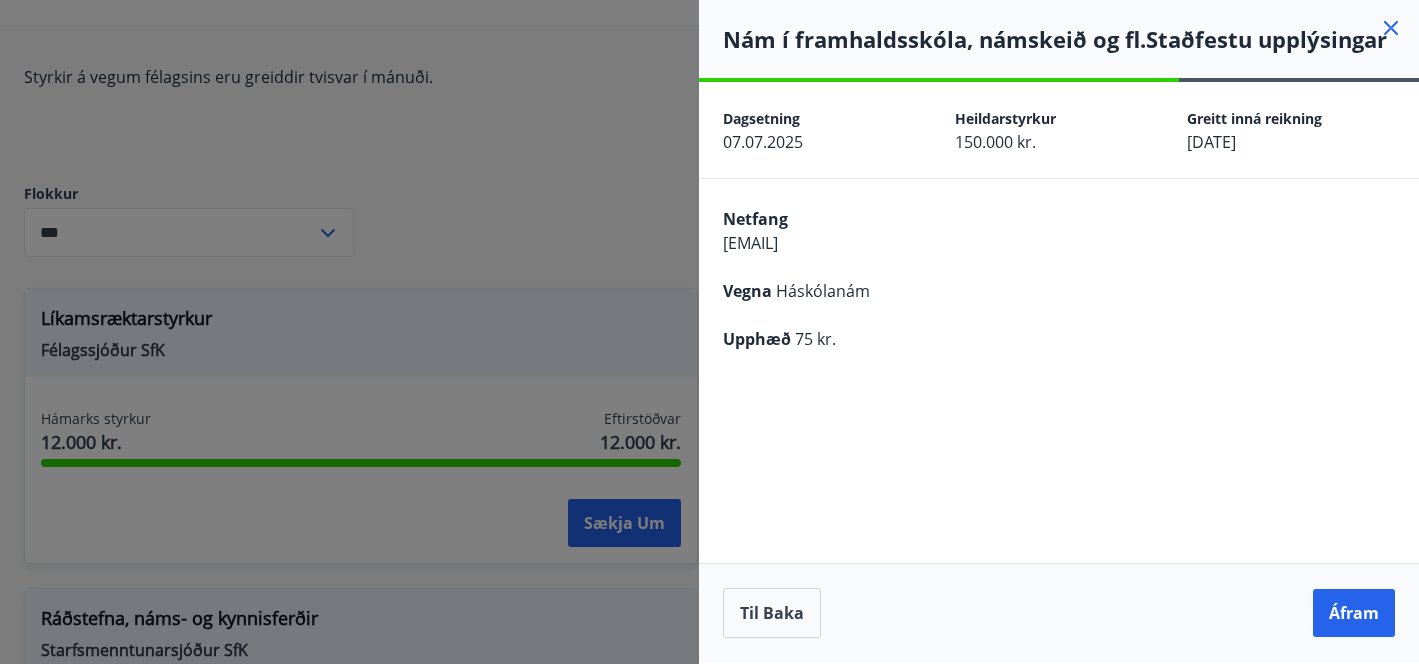 scroll, scrollTop: 0, scrollLeft: 0, axis: both 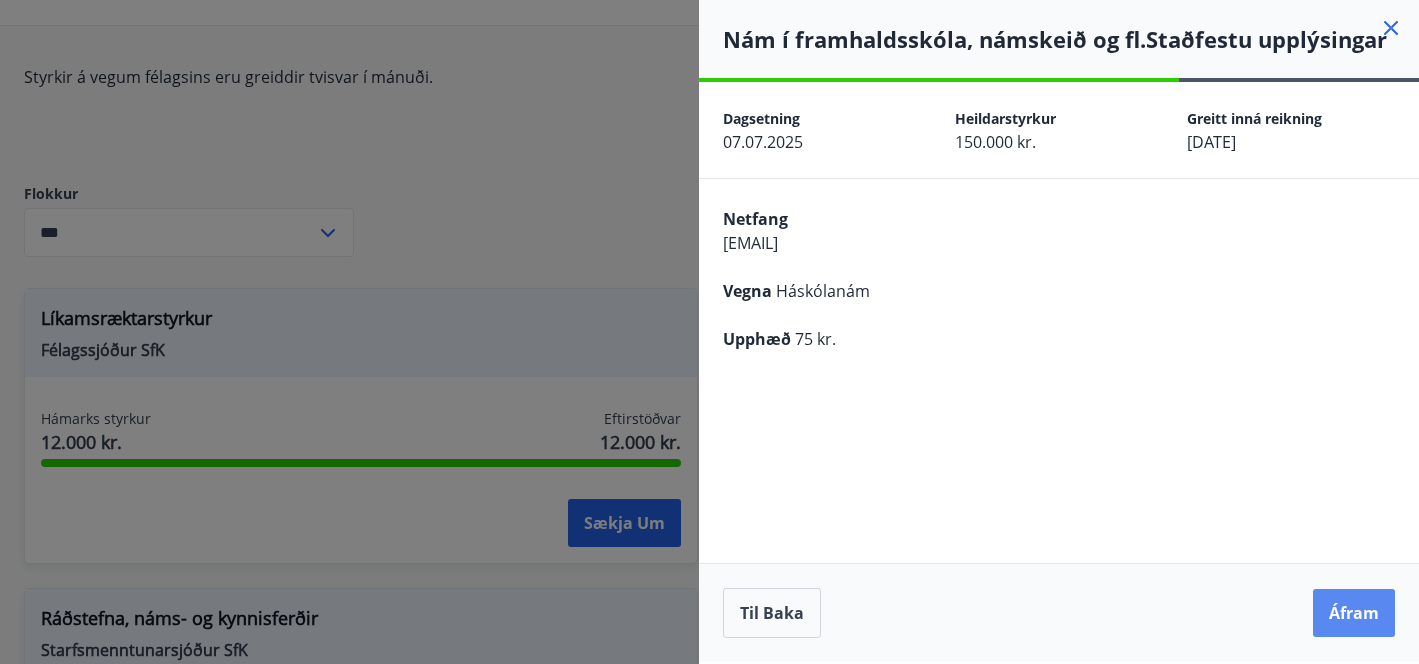 click on "Áfram" at bounding box center (1354, 613) 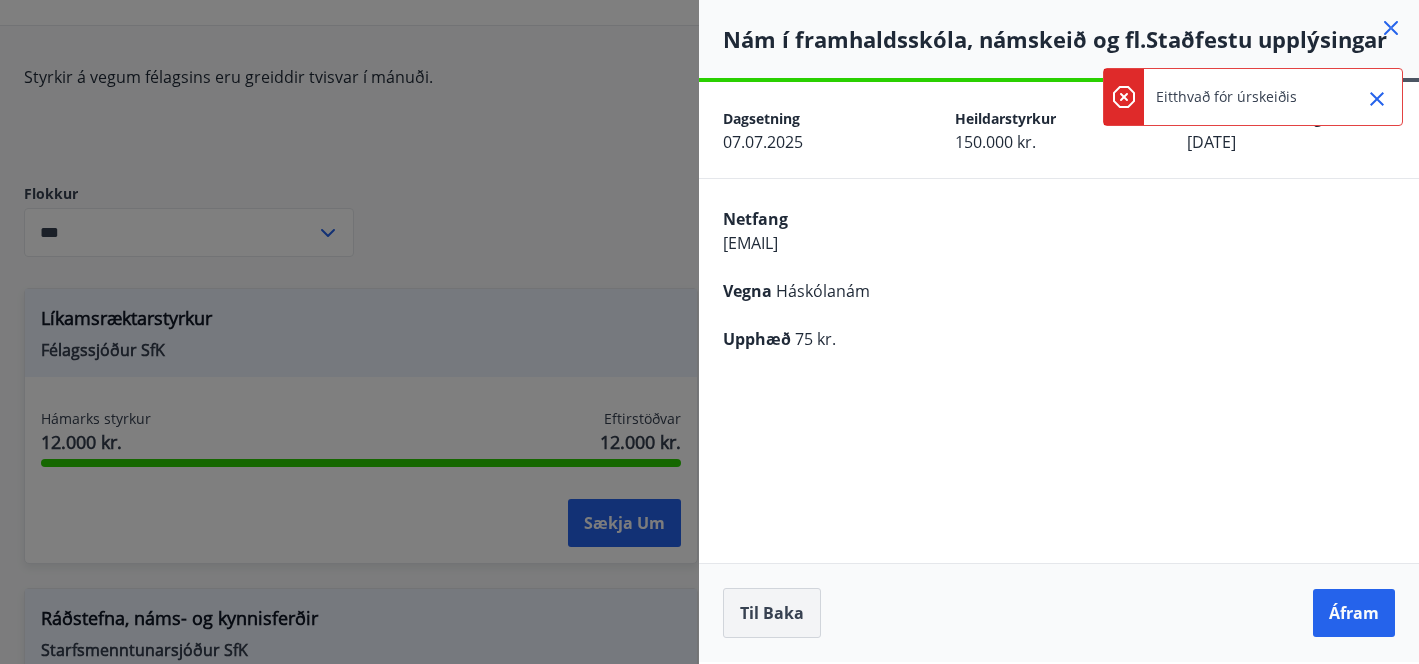 click on "Til baka" at bounding box center [0, 0] 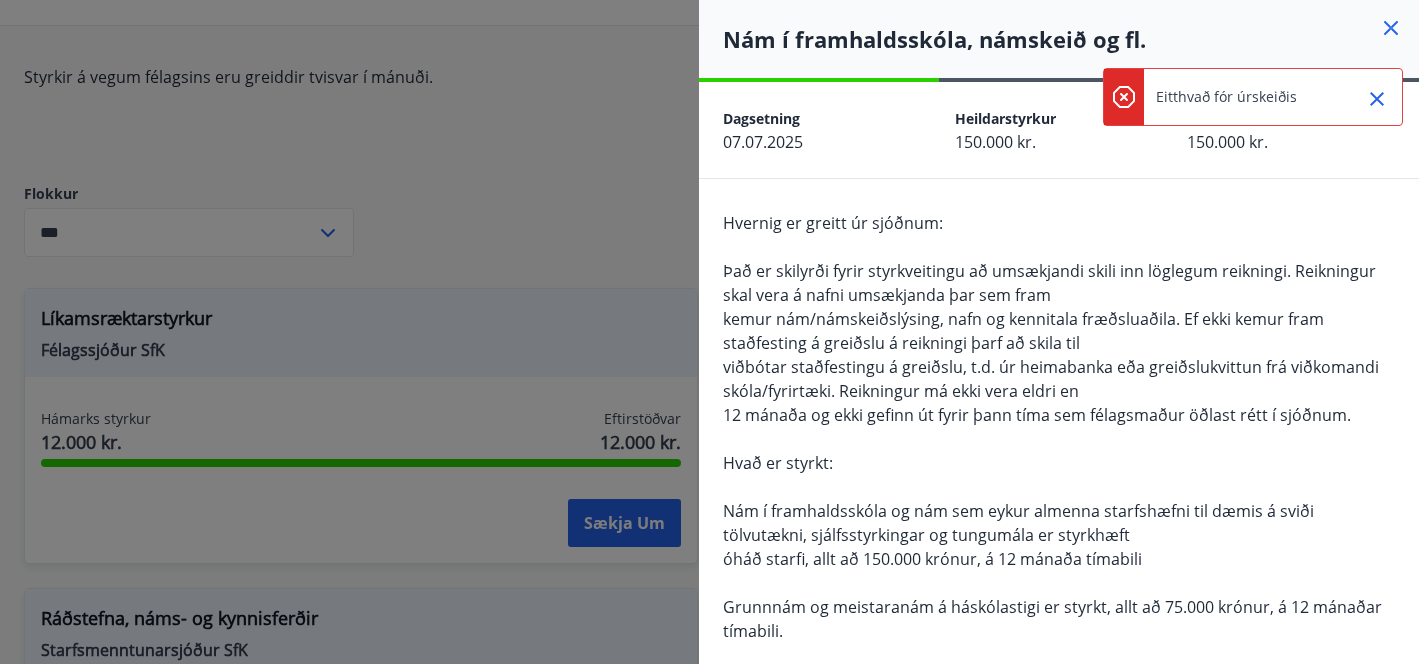 click on "Hvernig er greitt úr sjóðnum:   Það er skilyrði fyrir styrkveitingu að umsækjandi skili inn löglegum reikningi. Reikningur skal vera á nafni umsækjanda þar sem fram  kemur nám/námskeiðslýsing, nafn og kennitala fræðsluaðila. Ef ekki kemur fram staðfesting á greiðslu á reikningi þarf að skila til  viðbótar staðfestingu á greiðslu, t.d. úr heimabanka eða greiðslukvittun frá viðkomandi skóla/fyrirtæki. Reikningur má ekki vera eldri en  12 mánaða og ekki gefinn út fyrir þann tíma sem félagsmaður öðlast rétt í sjóðnum.   Hvað er styrkt:   Nám í framhaldsskóla og nám sem eykur almenna starfshæfni til dæmis á sviði tölvutækni, sjálfsstyrkingar og tungumála er styrkhæft  óháð starfi, allt að 150.000 krónur, á 12 mánaða tímabili   Grunnnám og meistaranám á háskólastigi er styrkt, allt að 75.000 krónur, á 12 mánaðar tímabili.   vinnuveitandi styrkir ekki, allt að 150.000 krónur á 12 mánaða tímabili." at bounding box center [1059, 511] 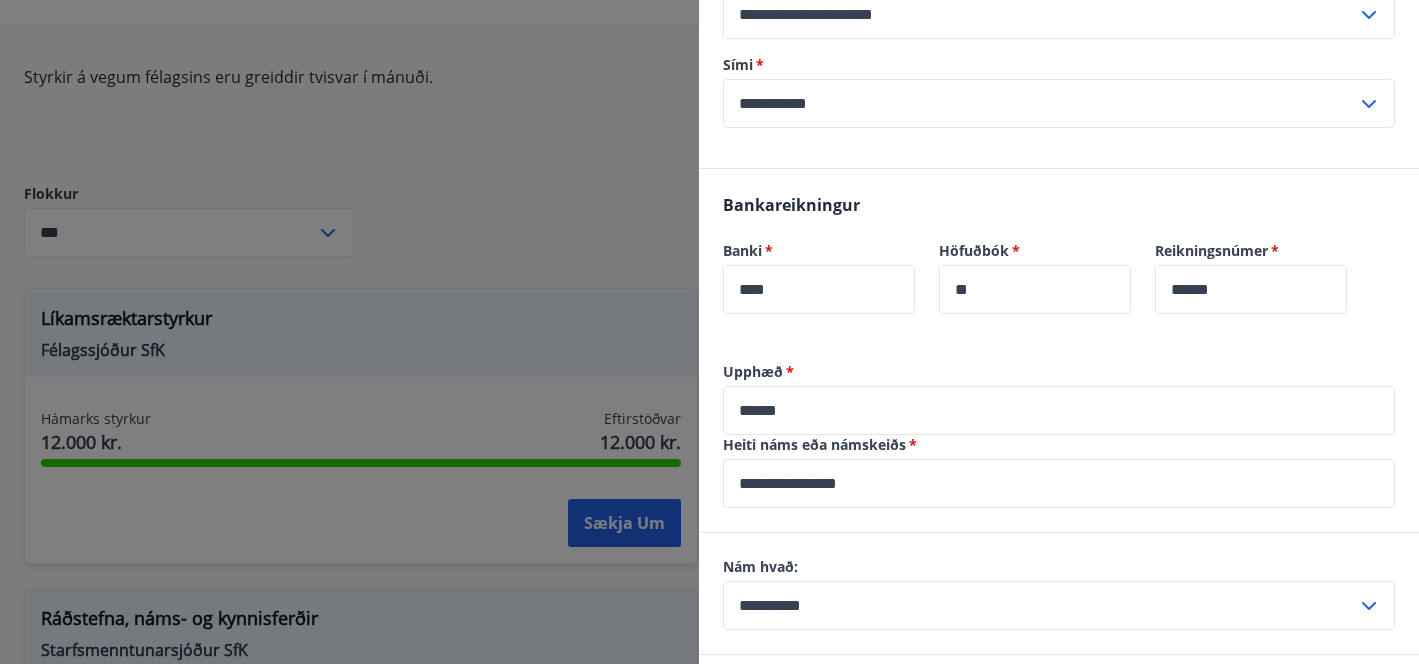 scroll, scrollTop: 926, scrollLeft: 0, axis: vertical 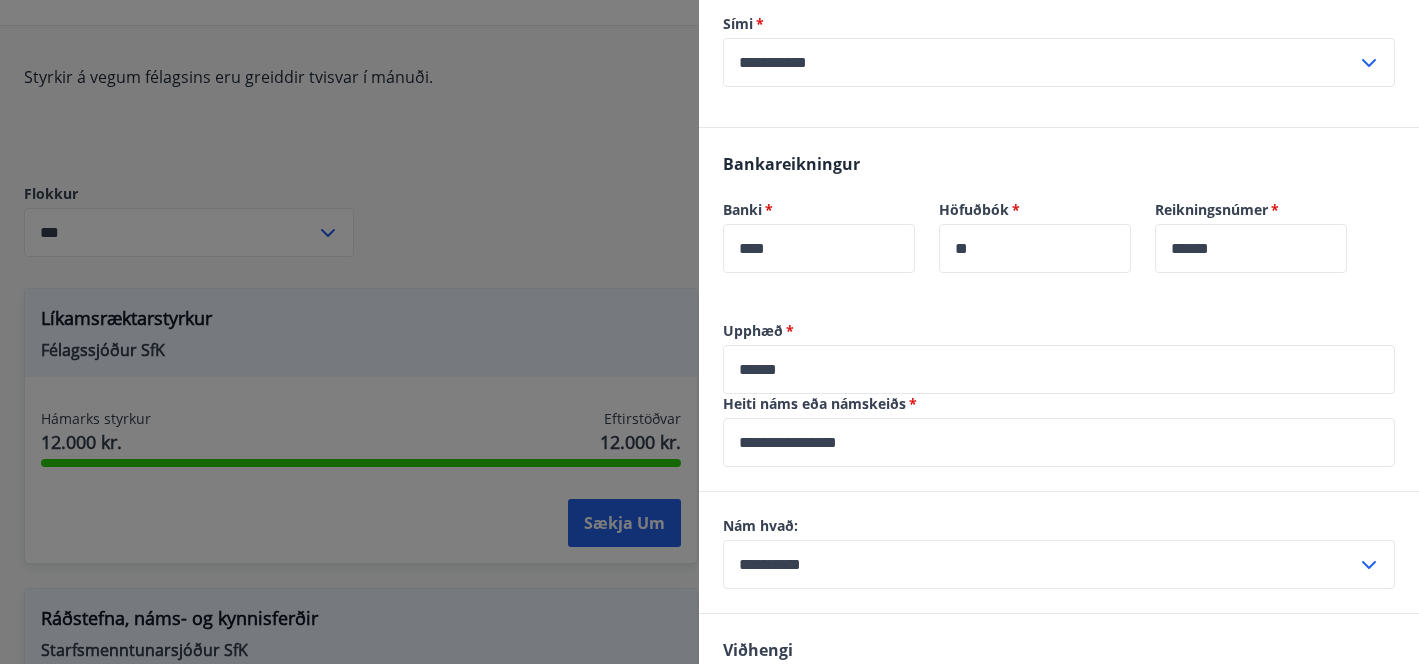 click on "******" at bounding box center [1059, 369] 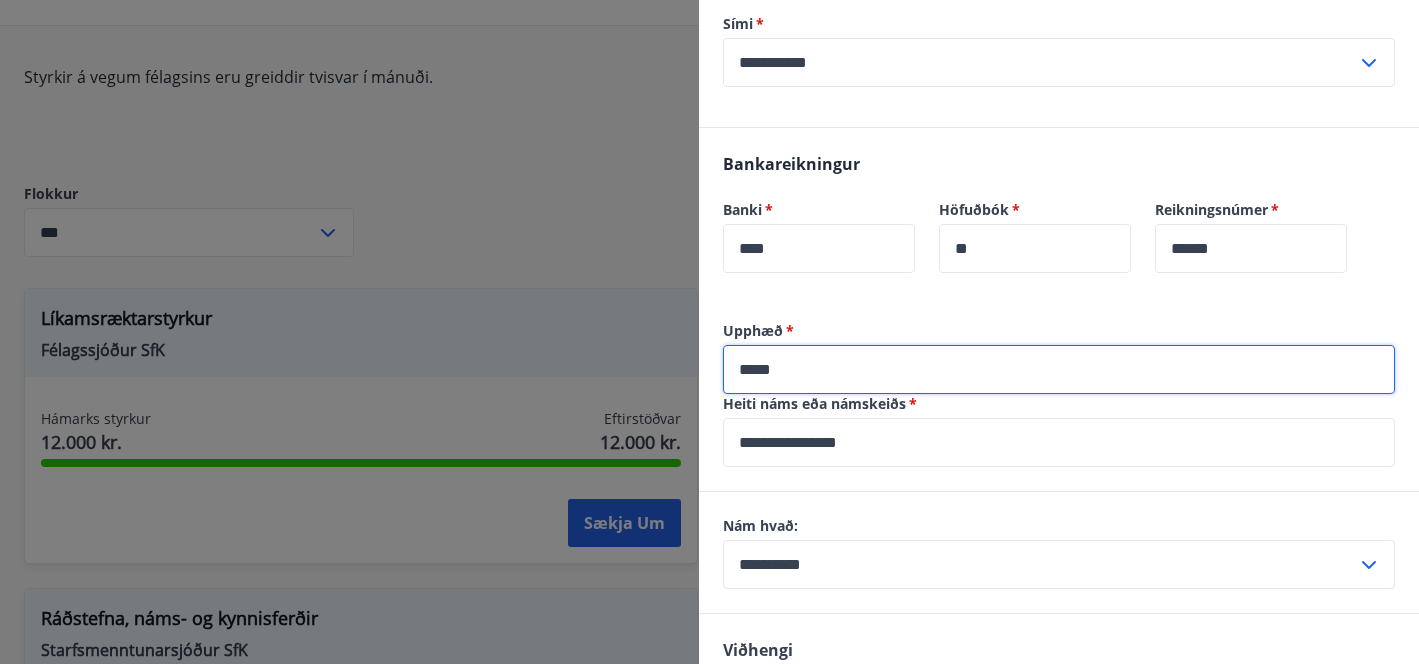 click on "*****" at bounding box center [1059, 369] 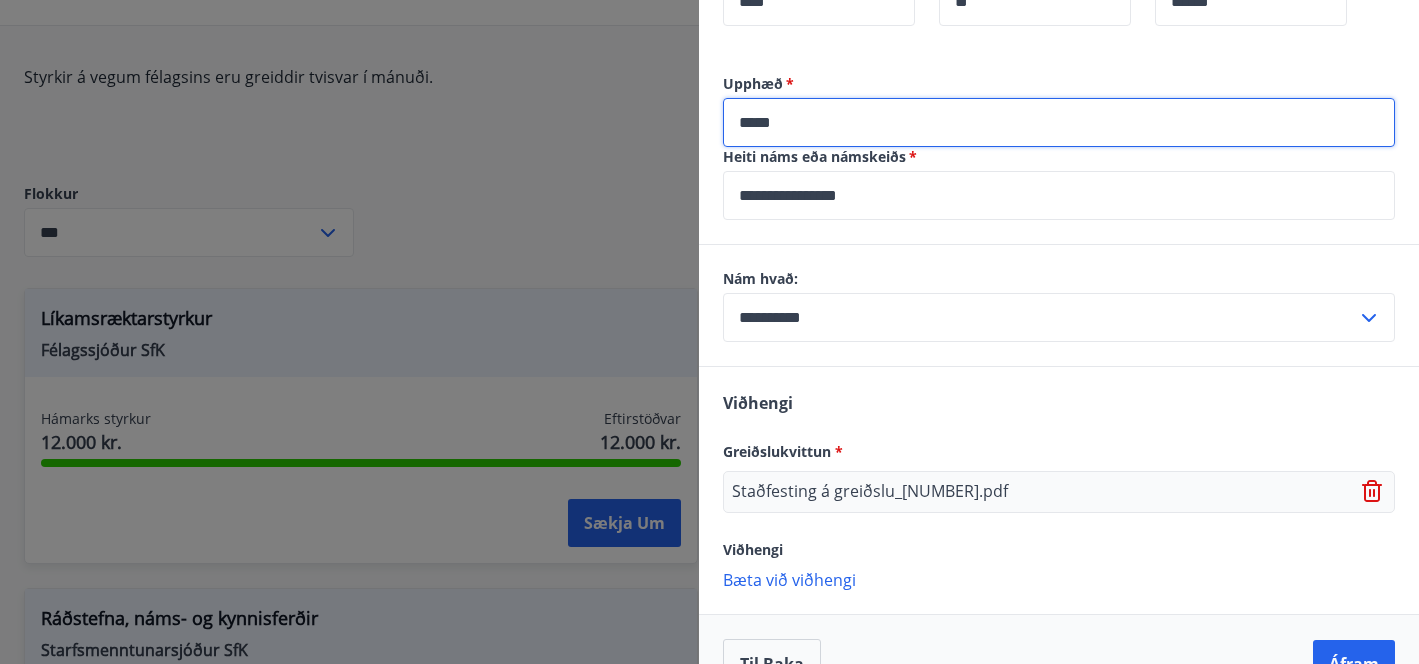 scroll, scrollTop: 1222, scrollLeft: 0, axis: vertical 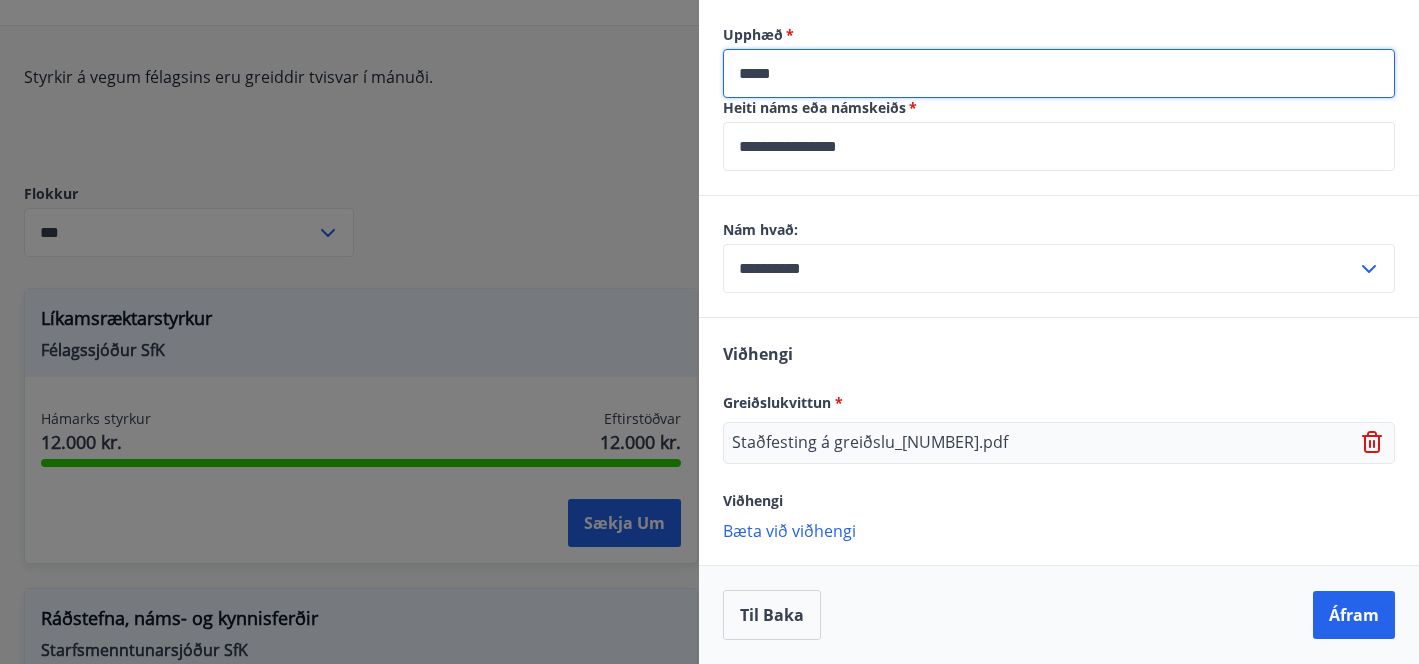 type on "*****" 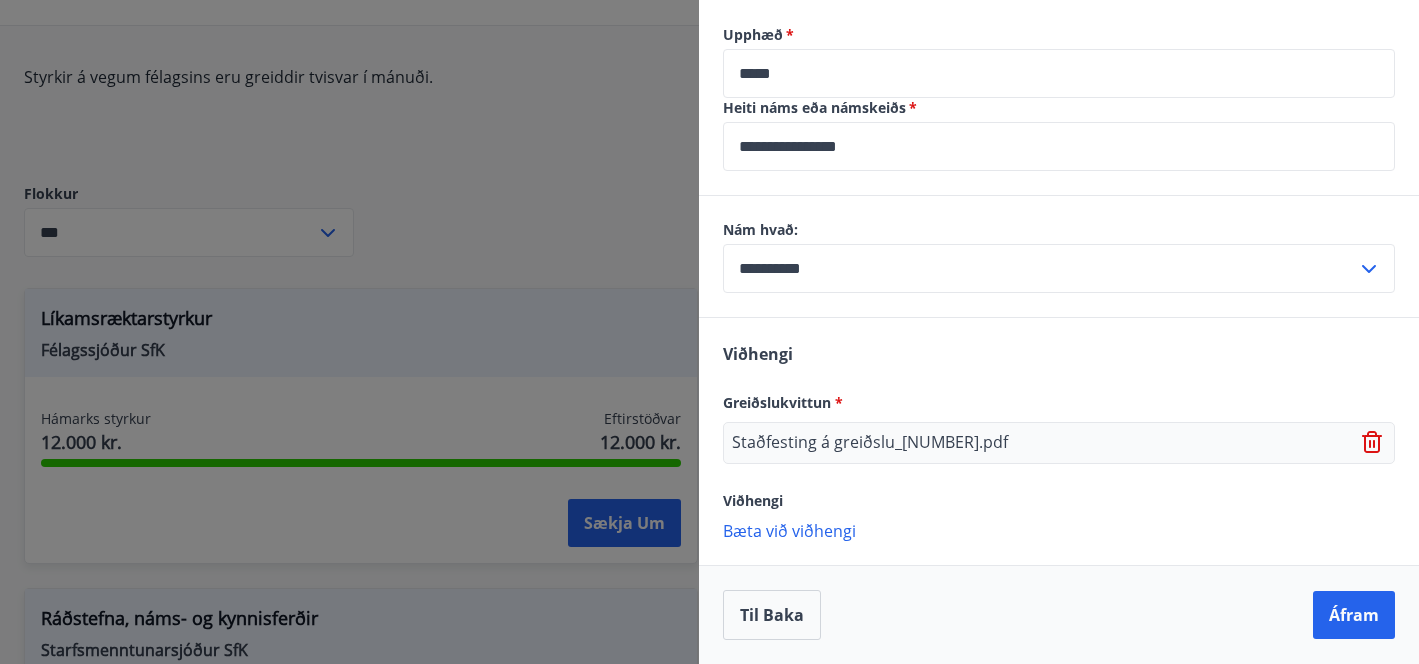 click at bounding box center [1372, 442] 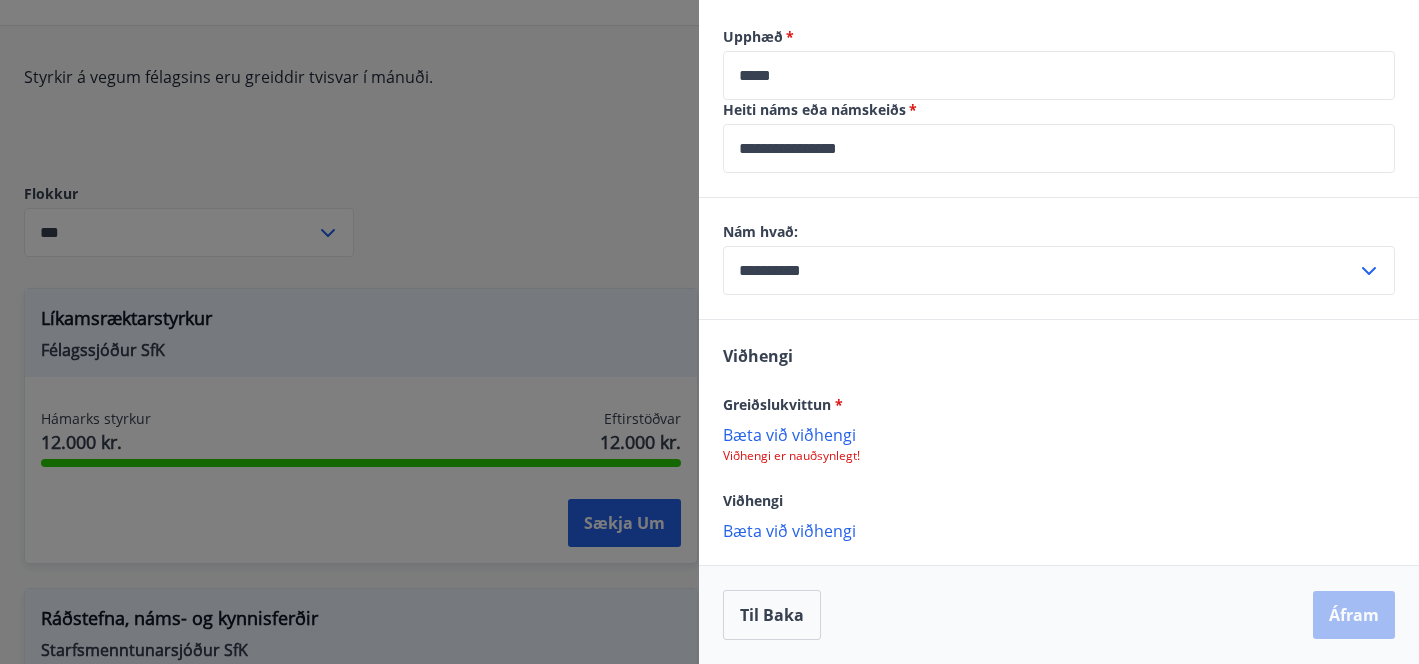 click on "Bæta við viðhengi" at bounding box center (1059, 434) 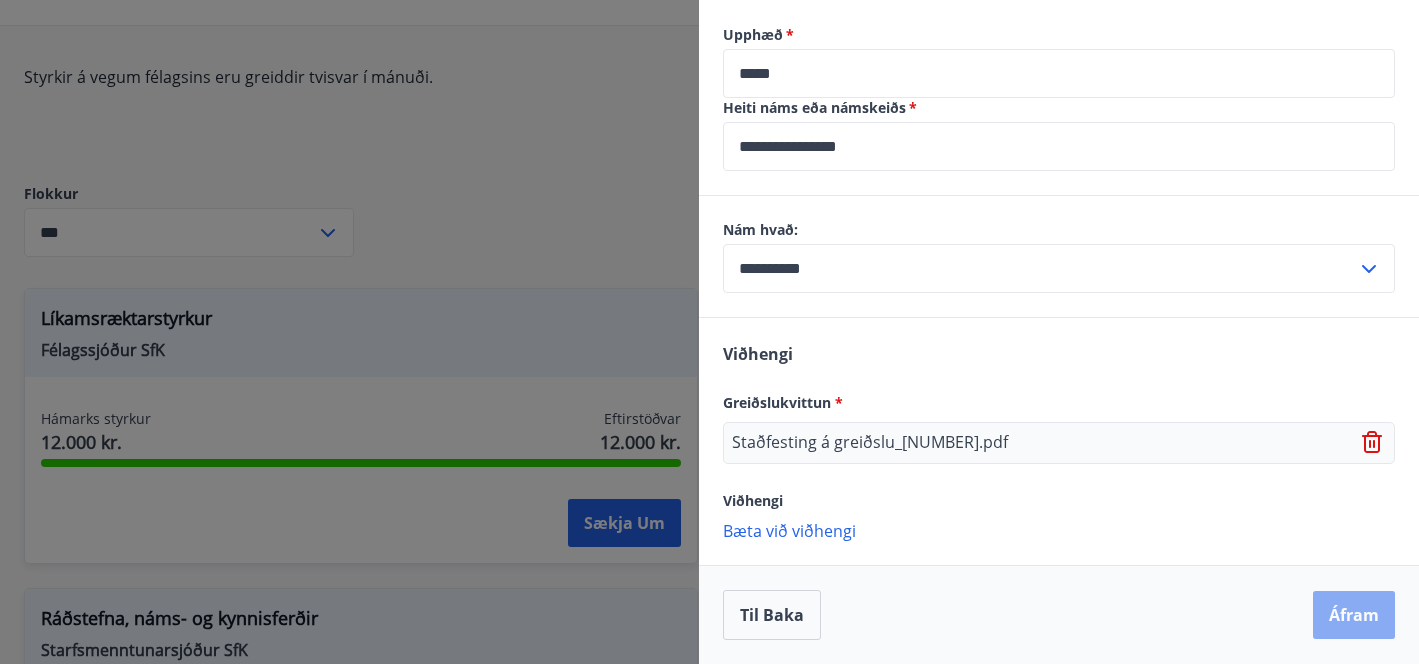 click on "Áfram" at bounding box center [1354, 615] 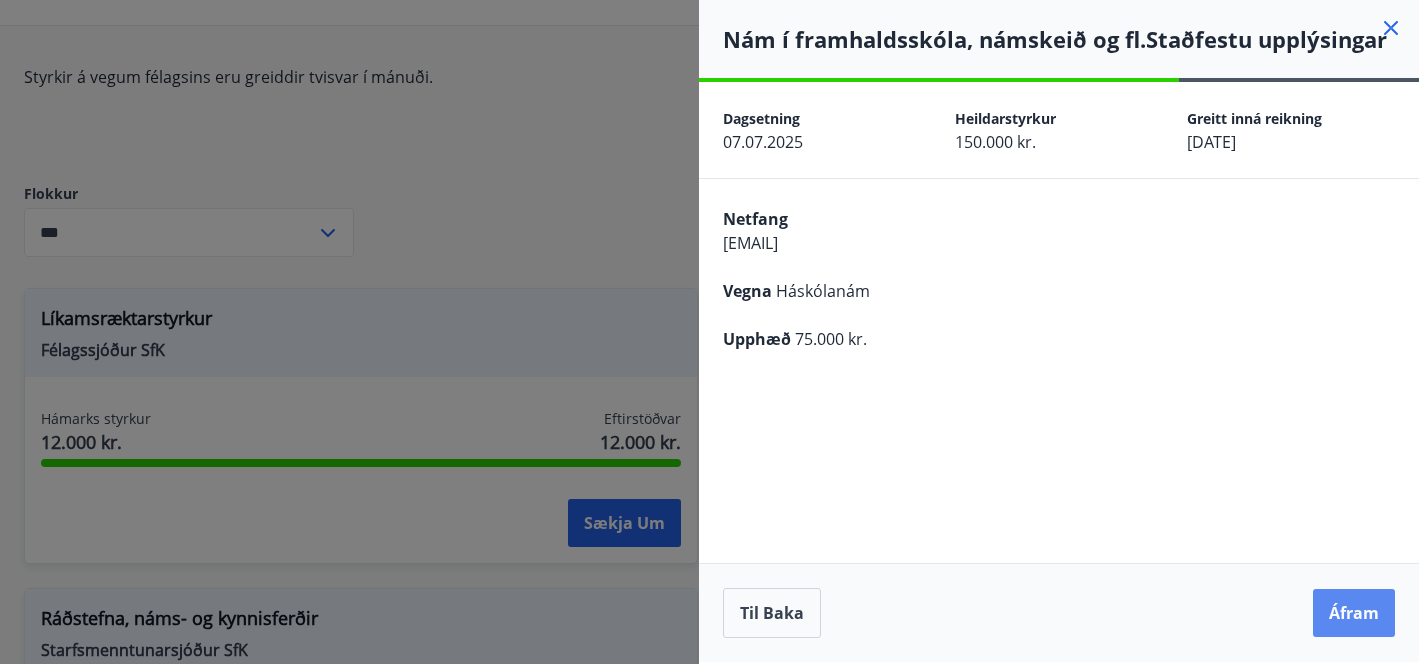 click on "Áfram" at bounding box center (1354, 613) 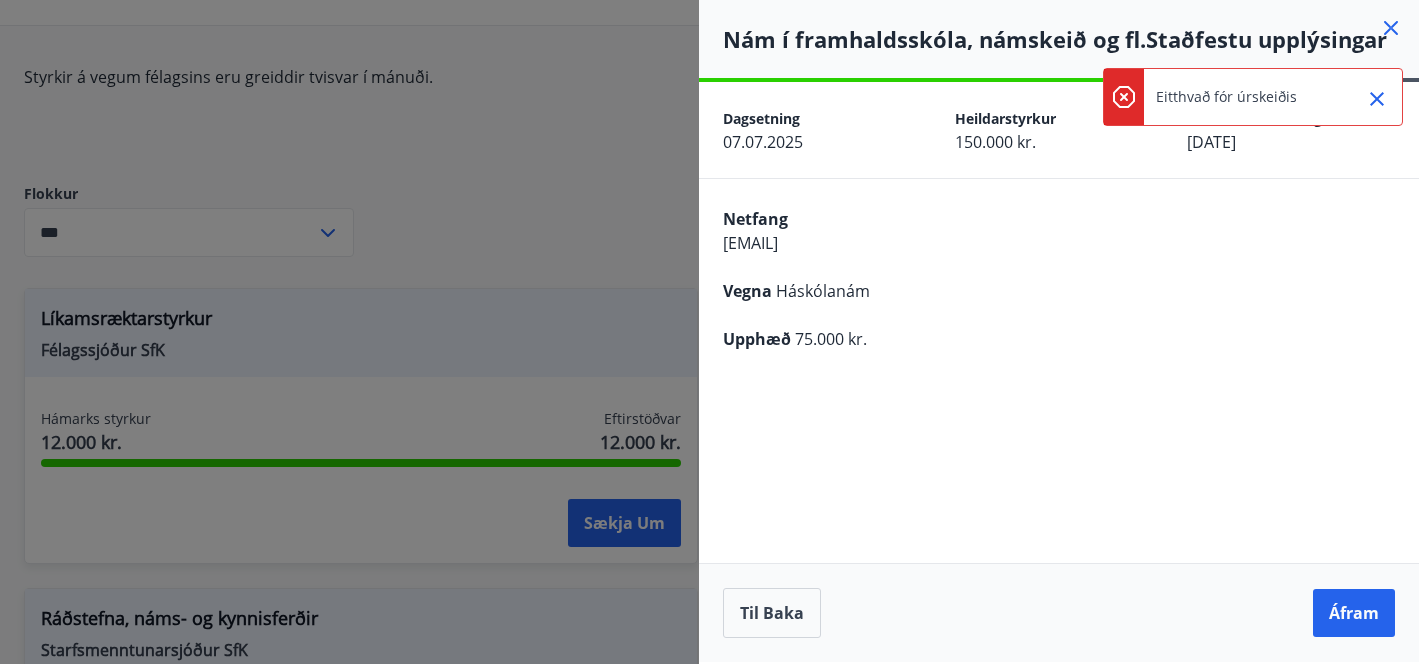 click on "Eitthvað fór úrskeiðis" at bounding box center [1226, 97] 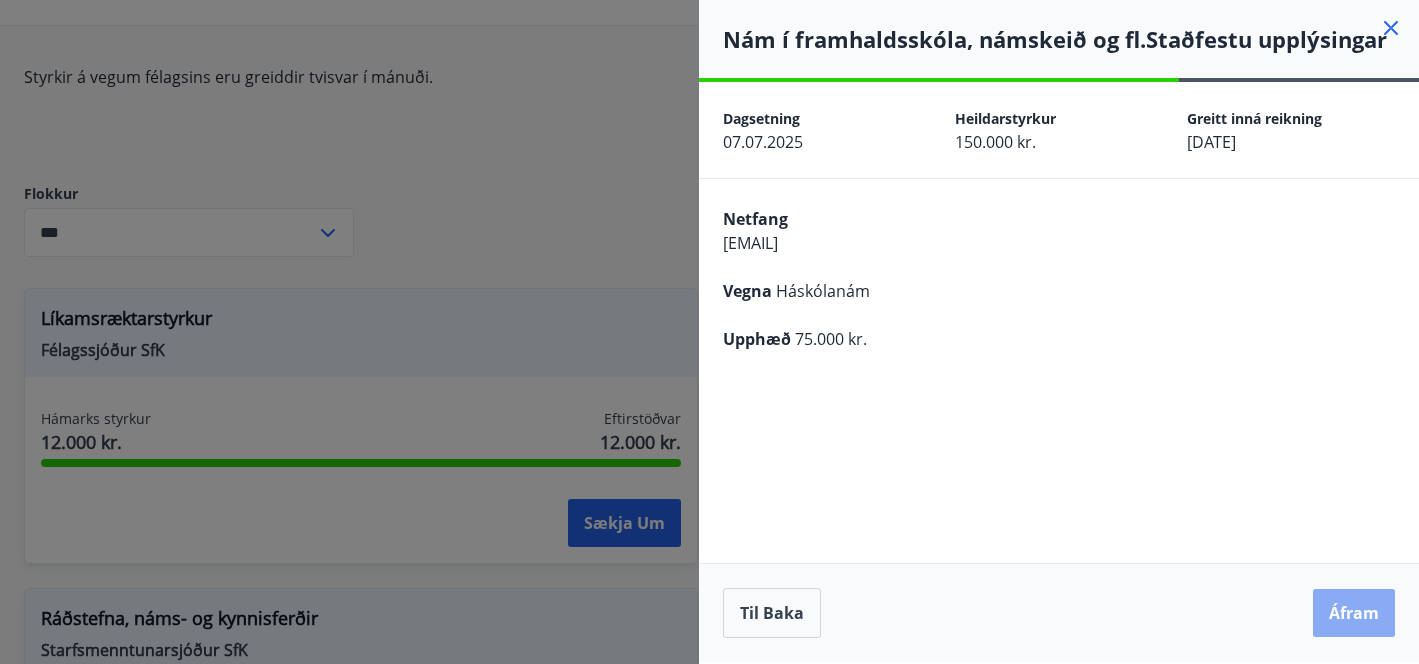 click on "Áfram" at bounding box center (1354, 613) 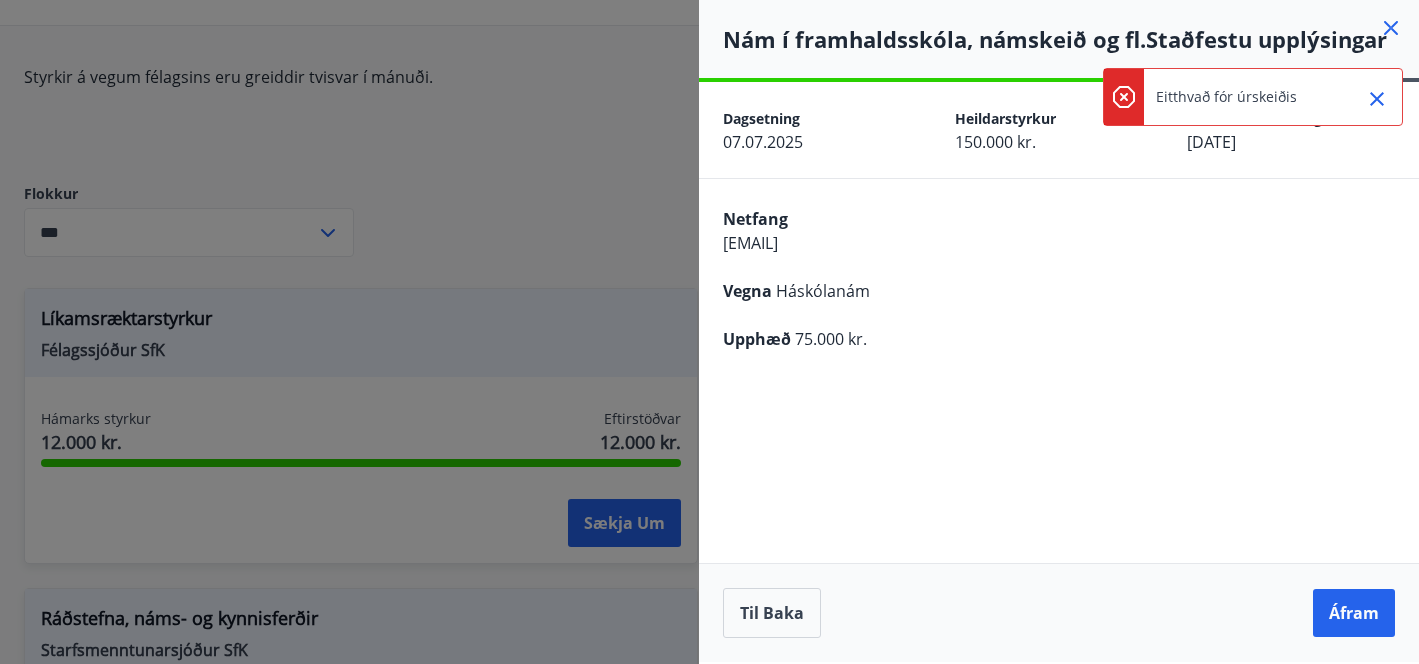 click at bounding box center [1391, 28] 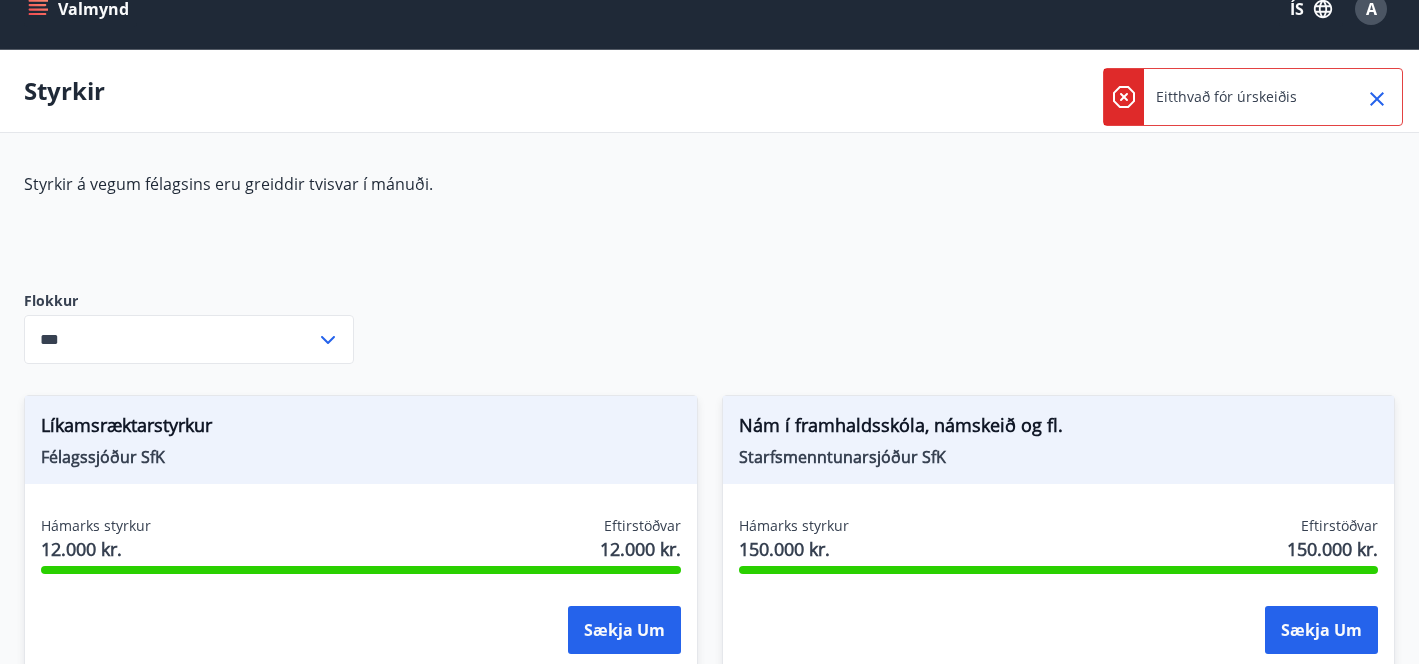 scroll, scrollTop: 0, scrollLeft: 0, axis: both 